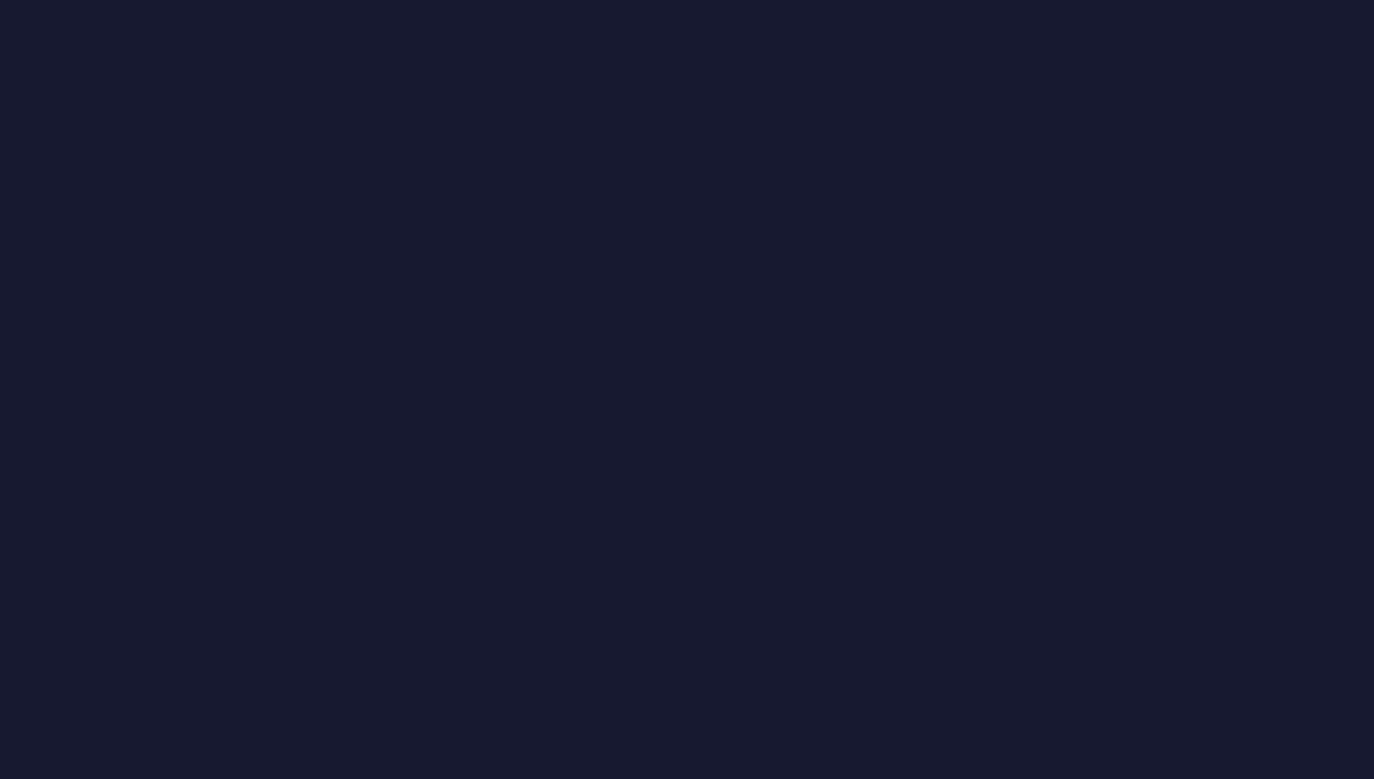 scroll, scrollTop: 0, scrollLeft: 0, axis: both 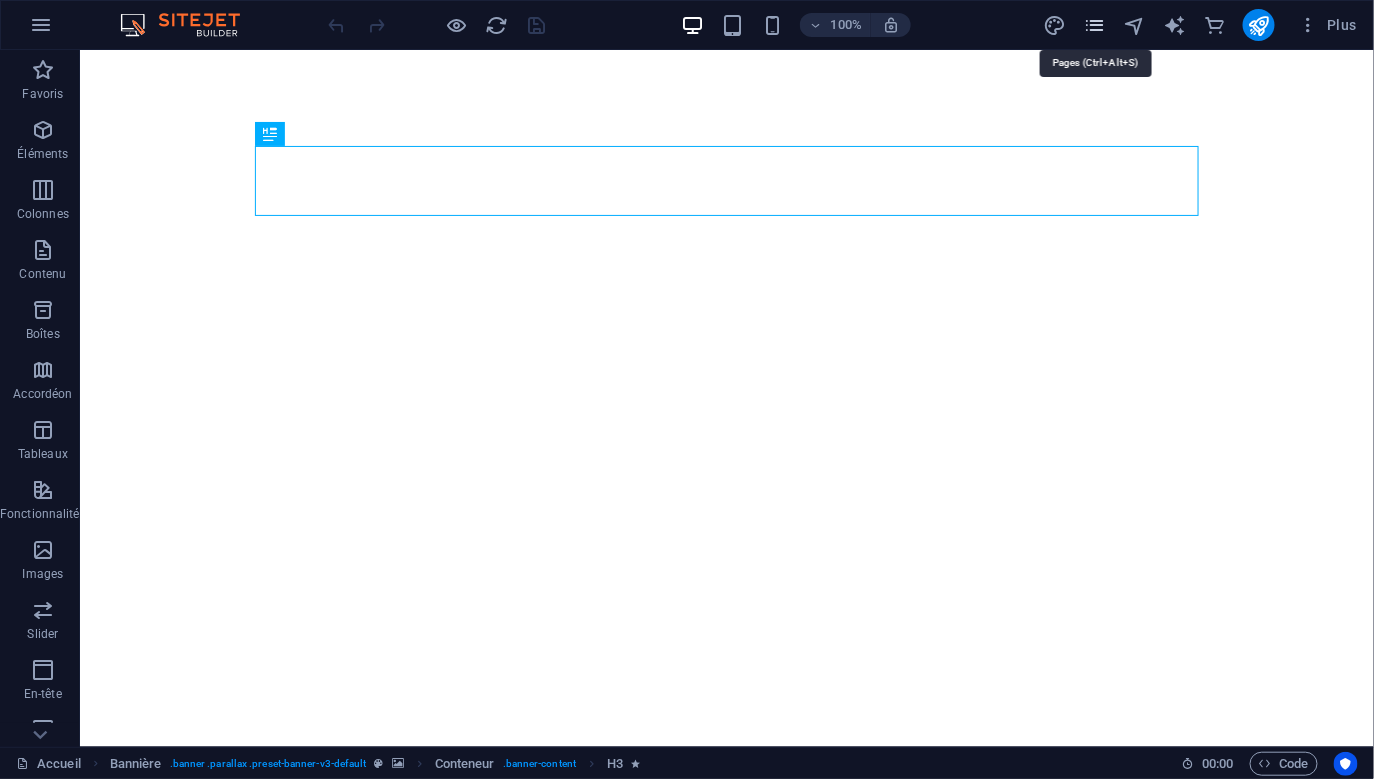 click at bounding box center (1094, 25) 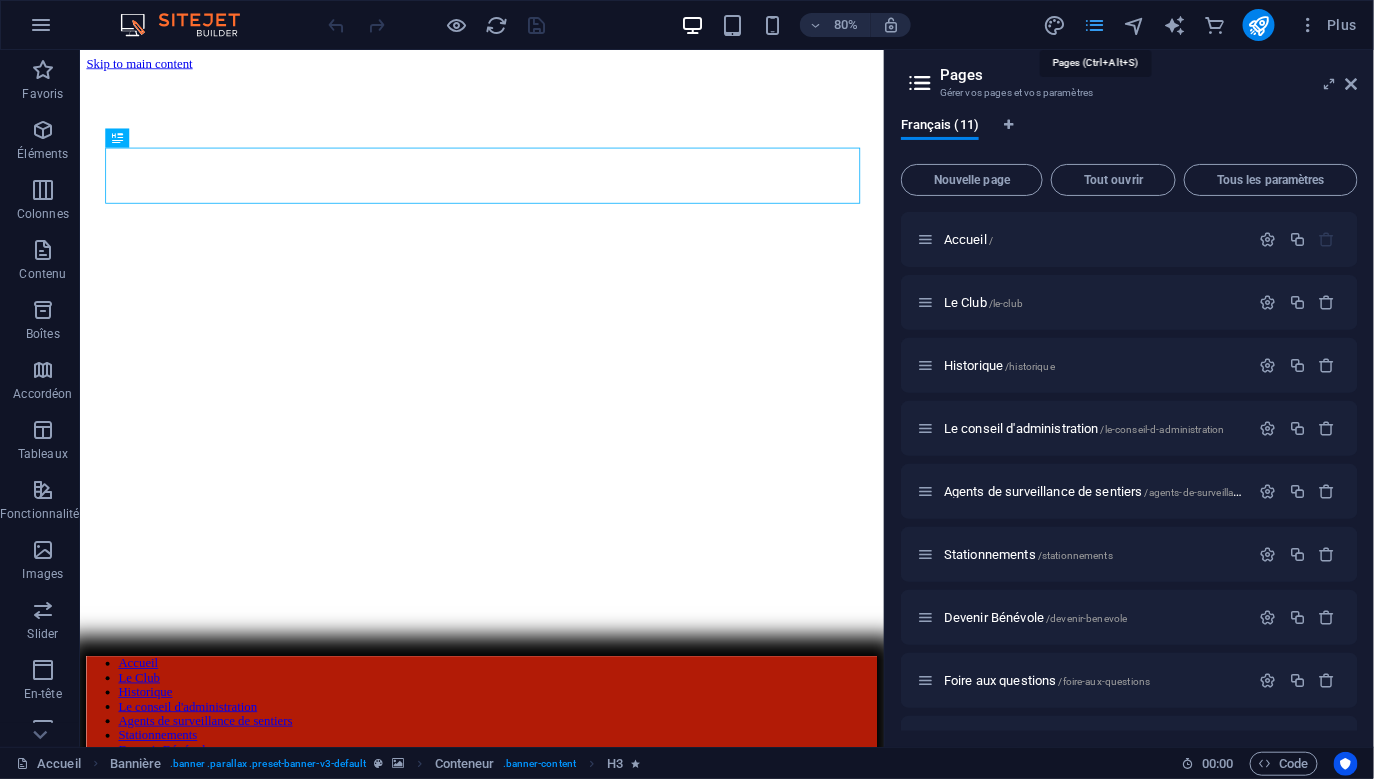 scroll, scrollTop: 0, scrollLeft: 0, axis: both 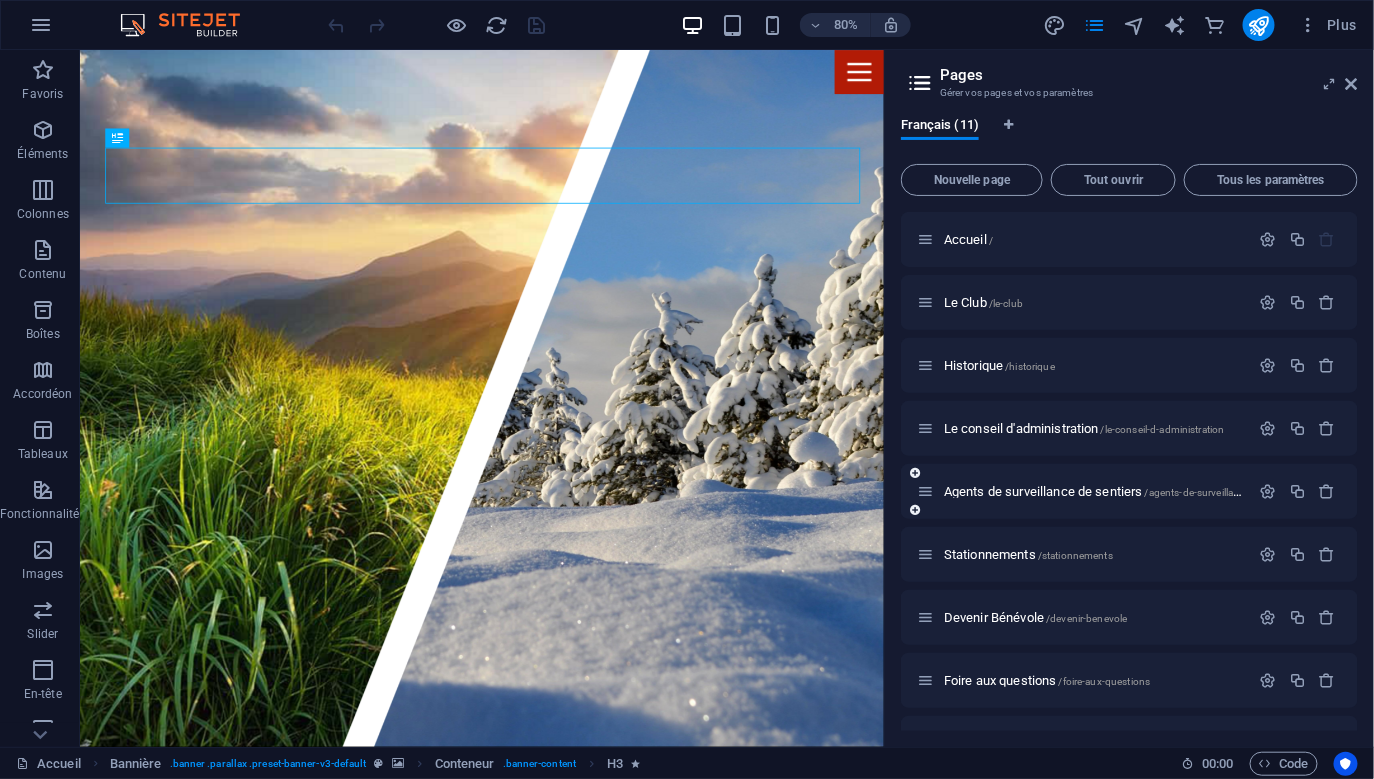 click on "Agents de surveillance de sentiers /agents-de-surveillance-de-sentiers" at bounding box center (1129, 491) 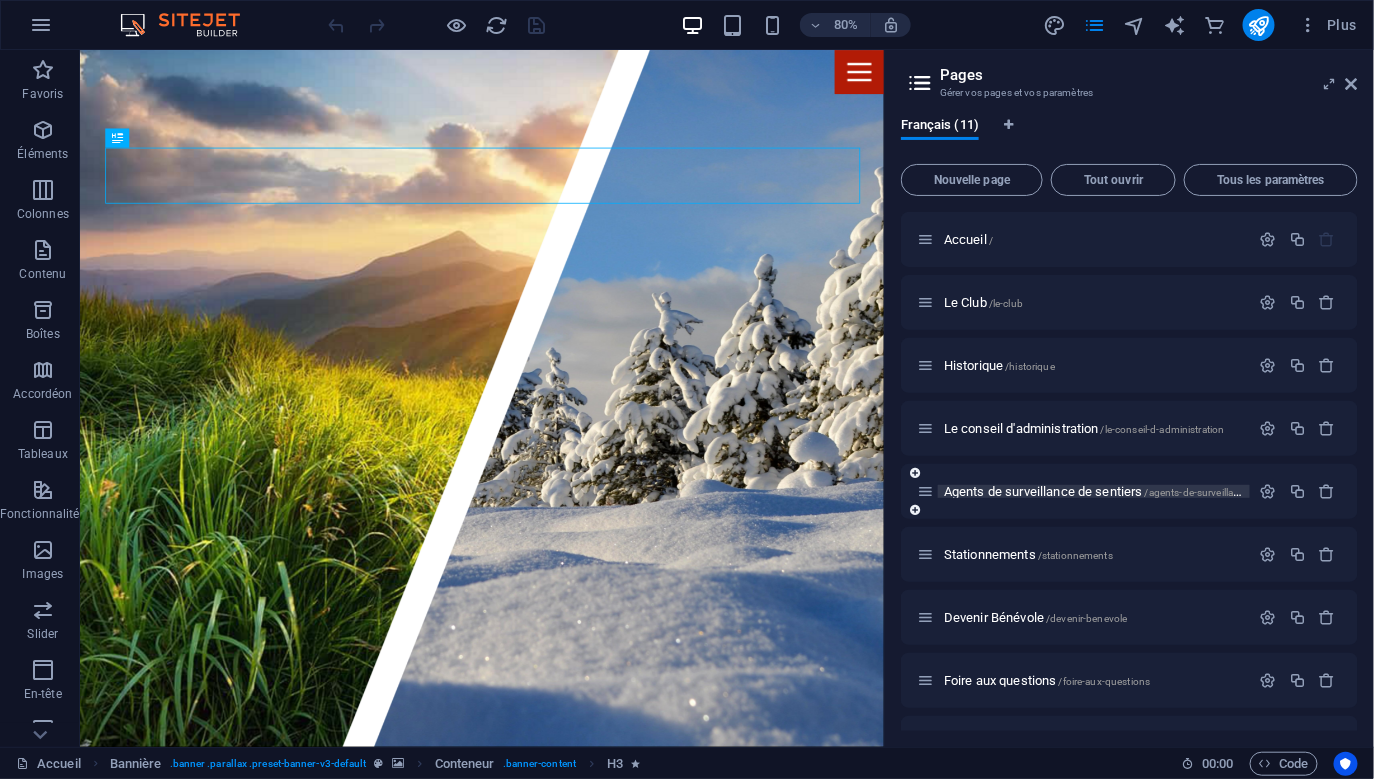 click on "Agents de surveillance de sentiers /agents-de-surveillance-de-sentiers" at bounding box center [1123, 491] 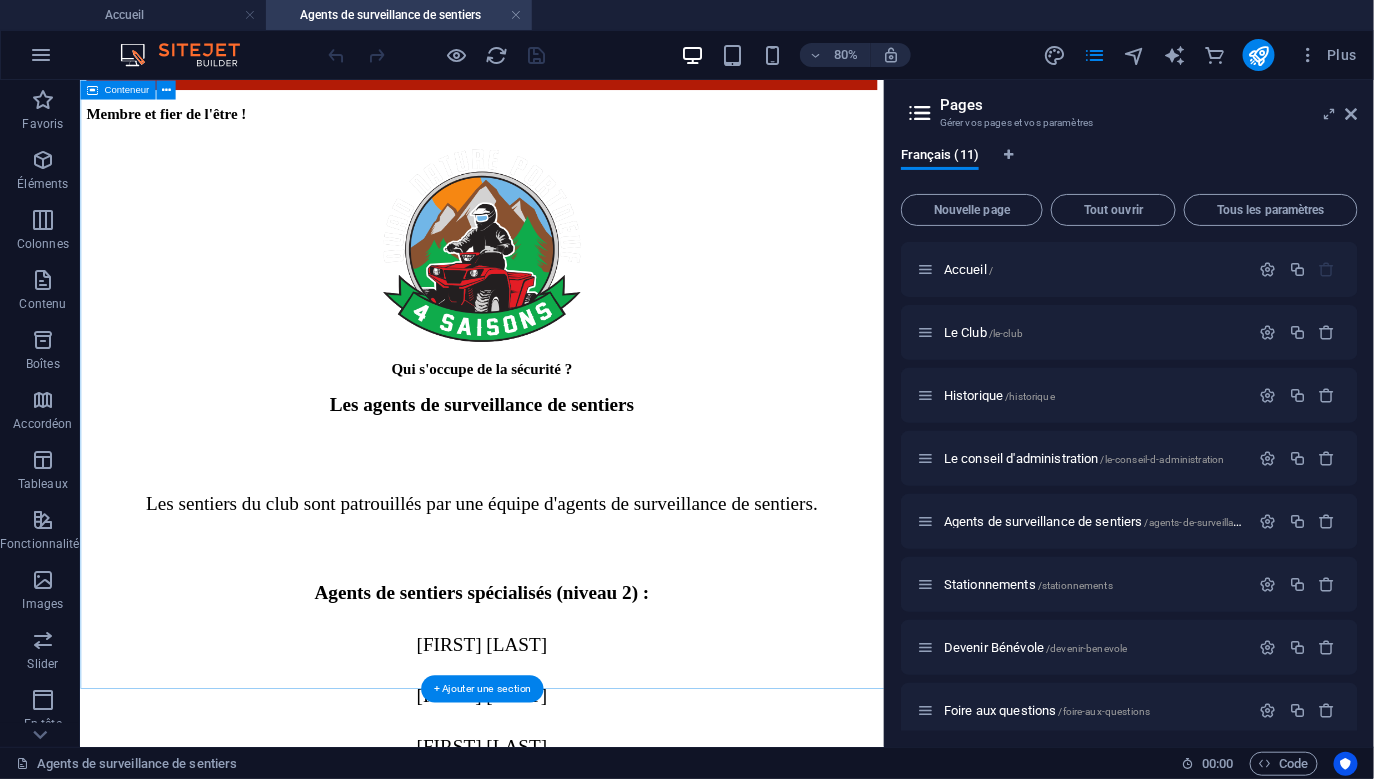 scroll, scrollTop: 2366, scrollLeft: 0, axis: vertical 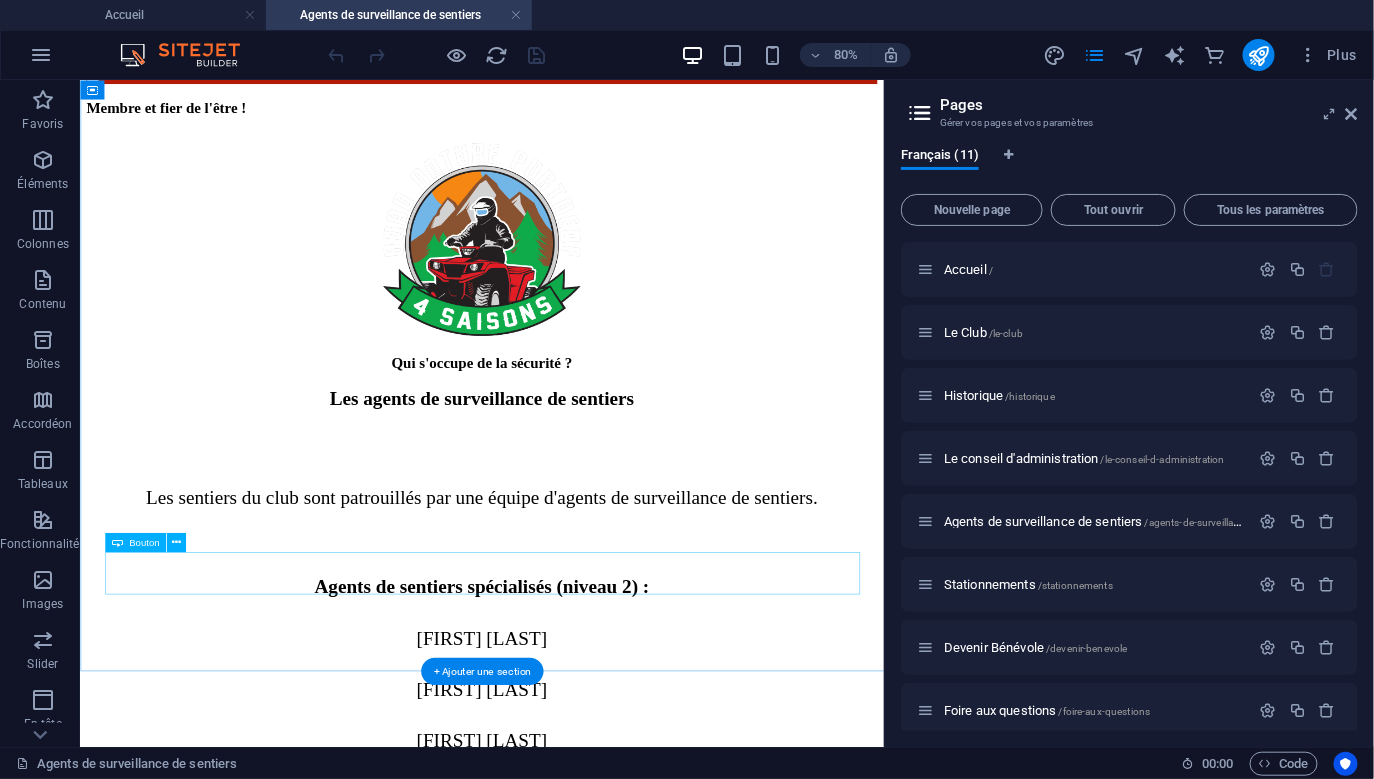 click on "Formnulaire de plainte" at bounding box center [581, 2631] 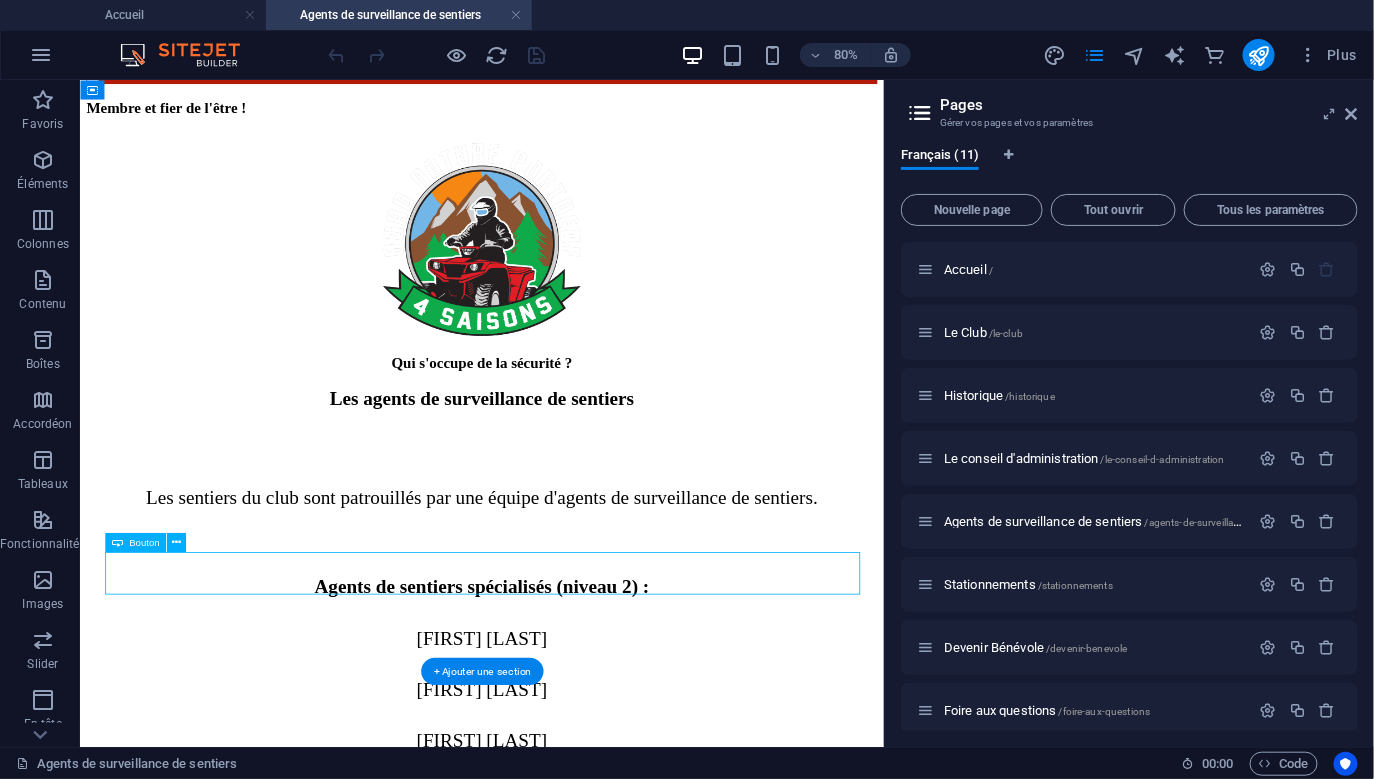 click on "Formnulaire de plainte" at bounding box center [581, 2631] 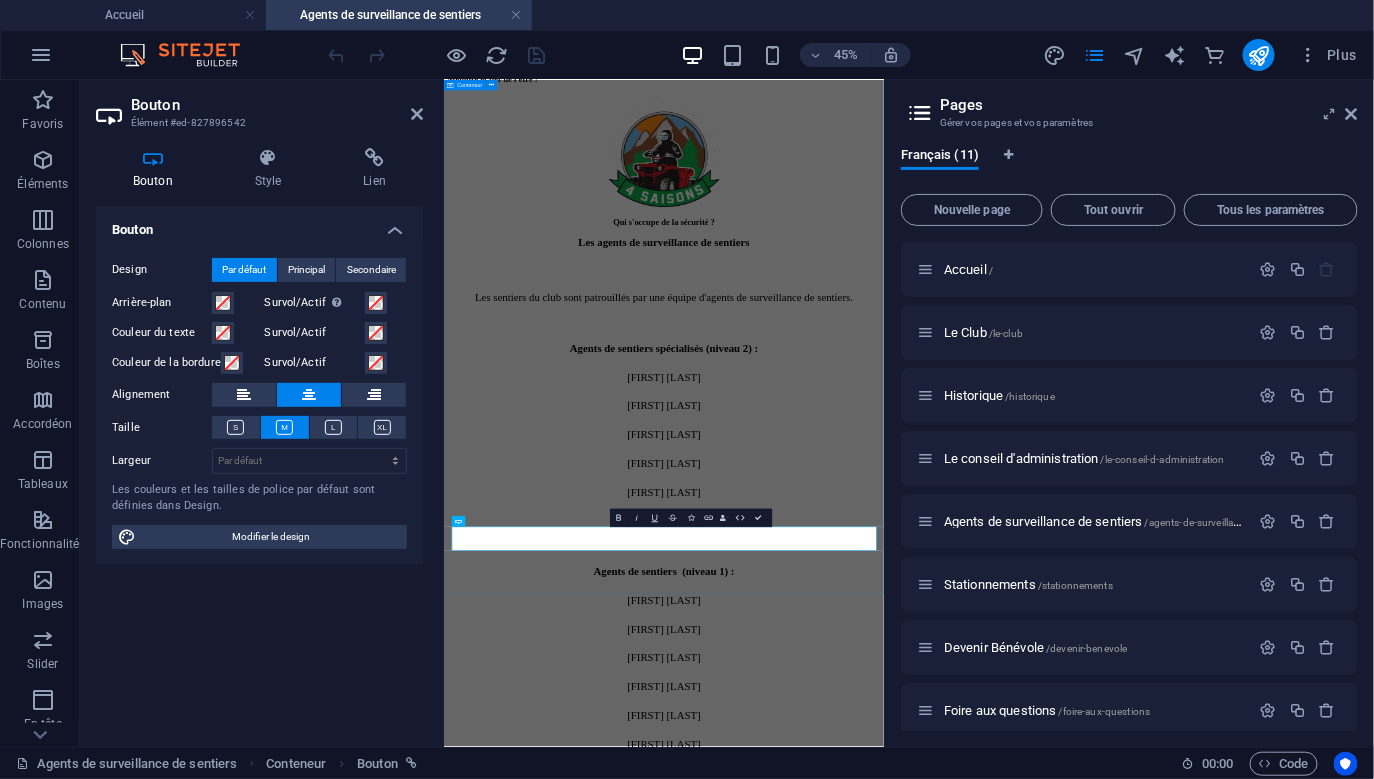 scroll, scrollTop: 1962, scrollLeft: 0, axis: vertical 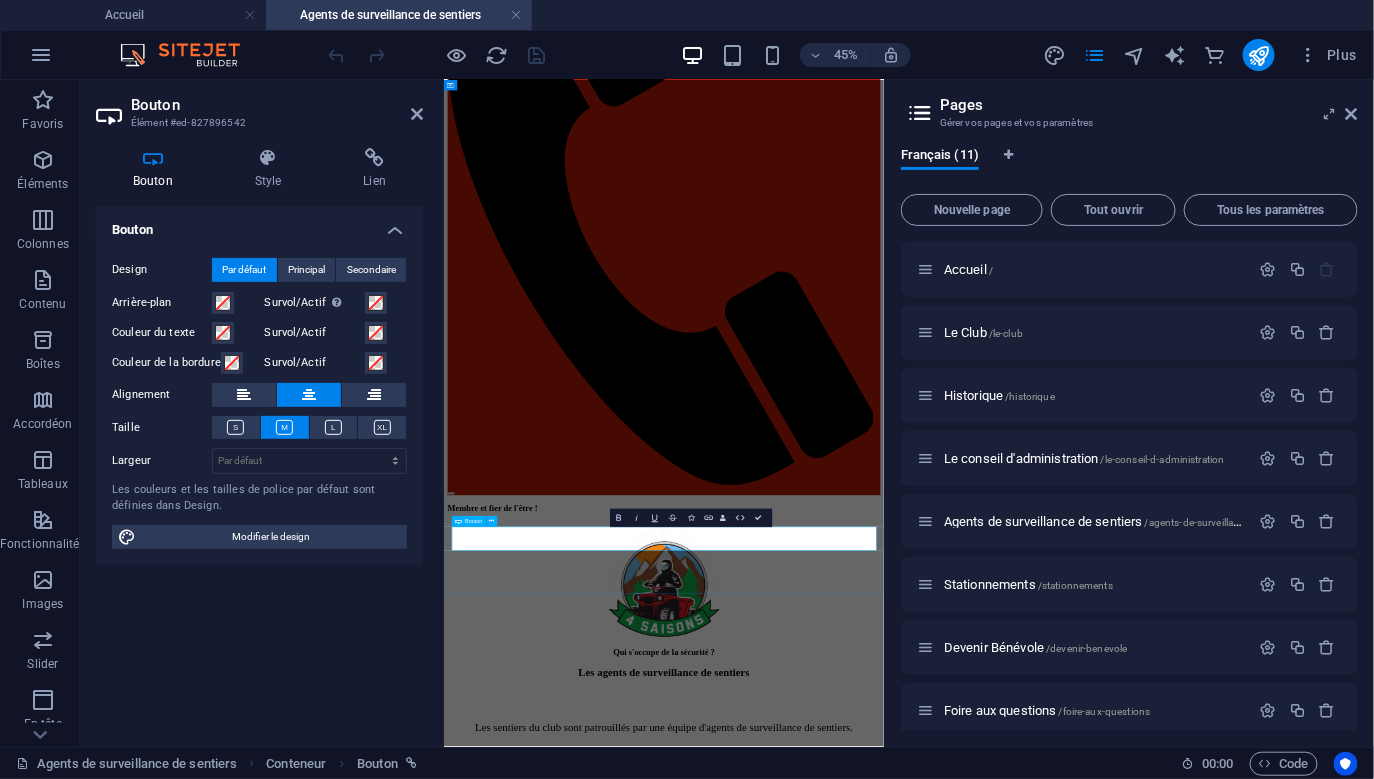 click on "Formnulaire de plainte" at bounding box center (932, 3549) 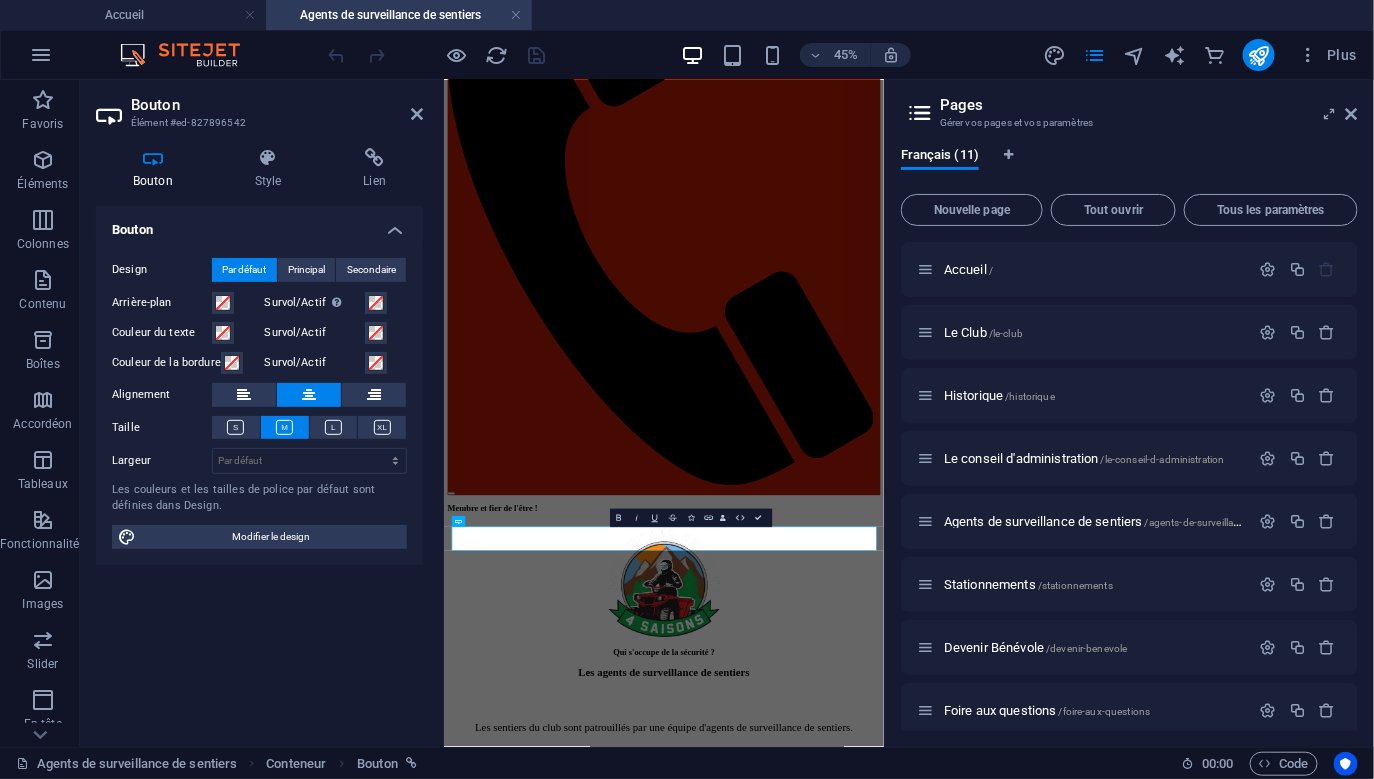 click on "Pages Gérer vos pages et vos paramètres" at bounding box center [1131, 106] 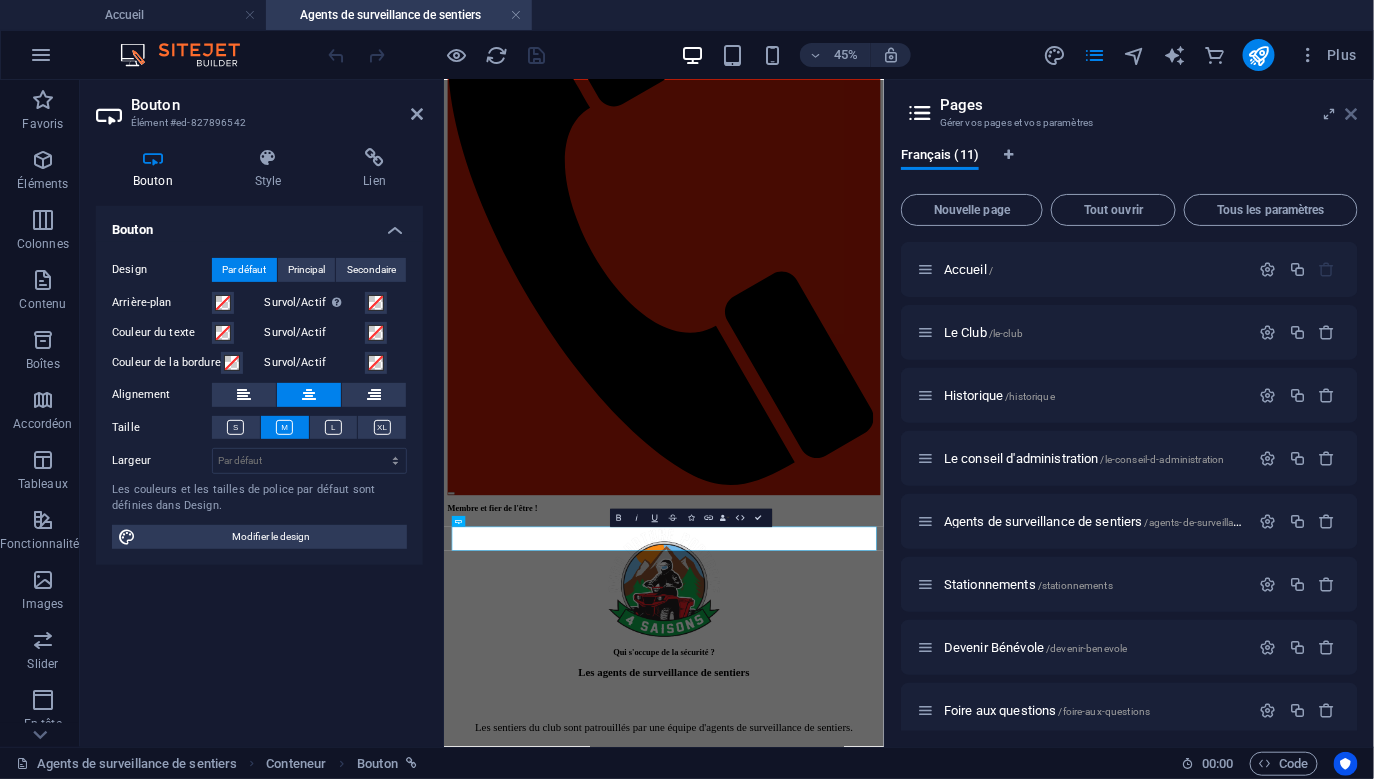 click at bounding box center [1352, 114] 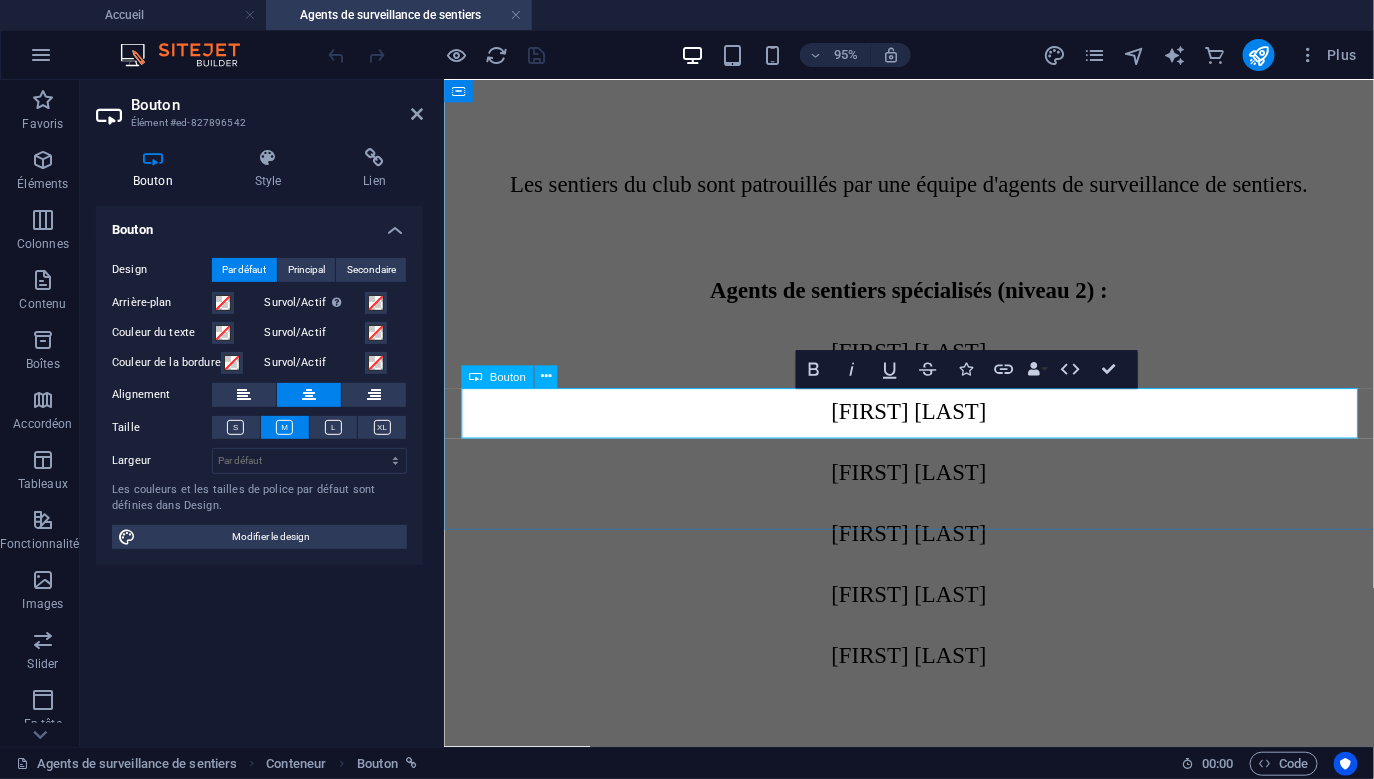 click on "Formnulaire de plainte" at bounding box center (933, 2218) 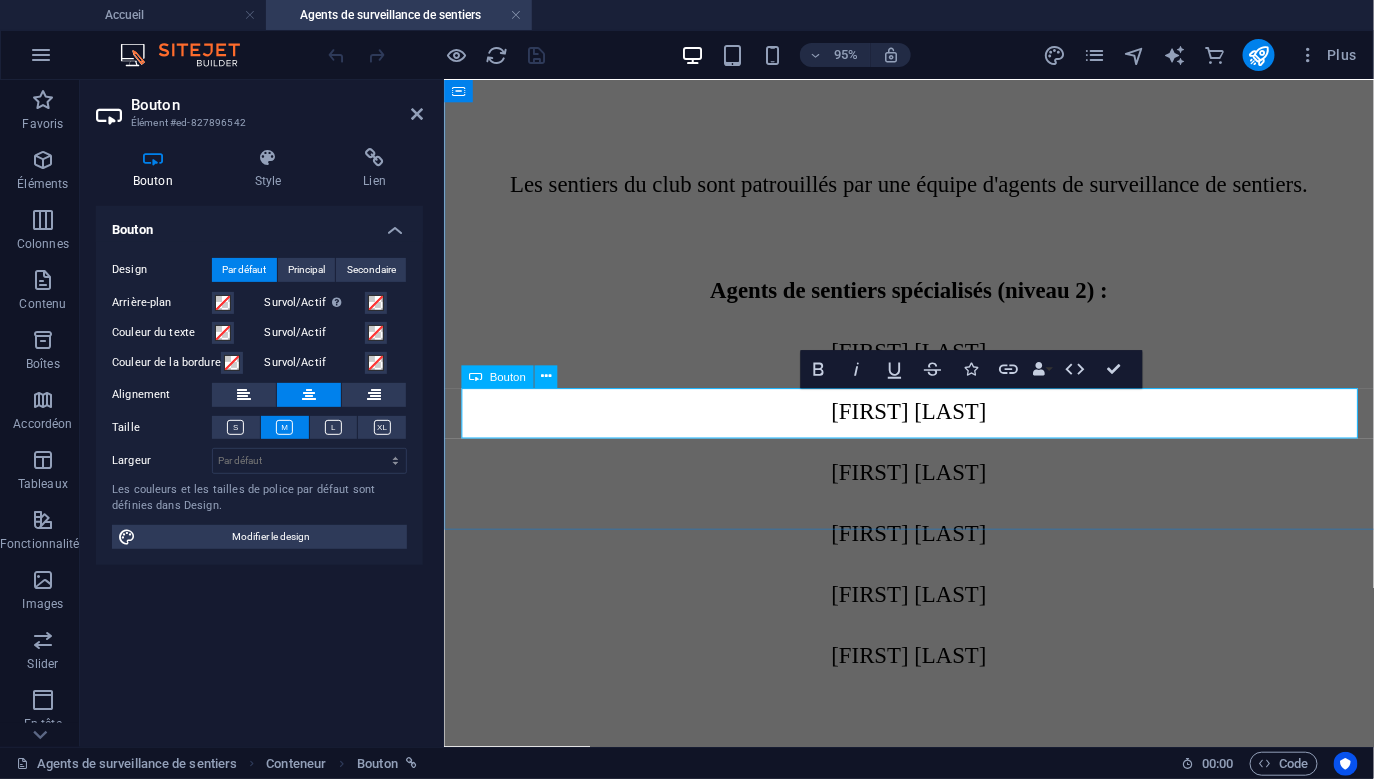 click on "Formulaire de plainte" at bounding box center [932, 2219] 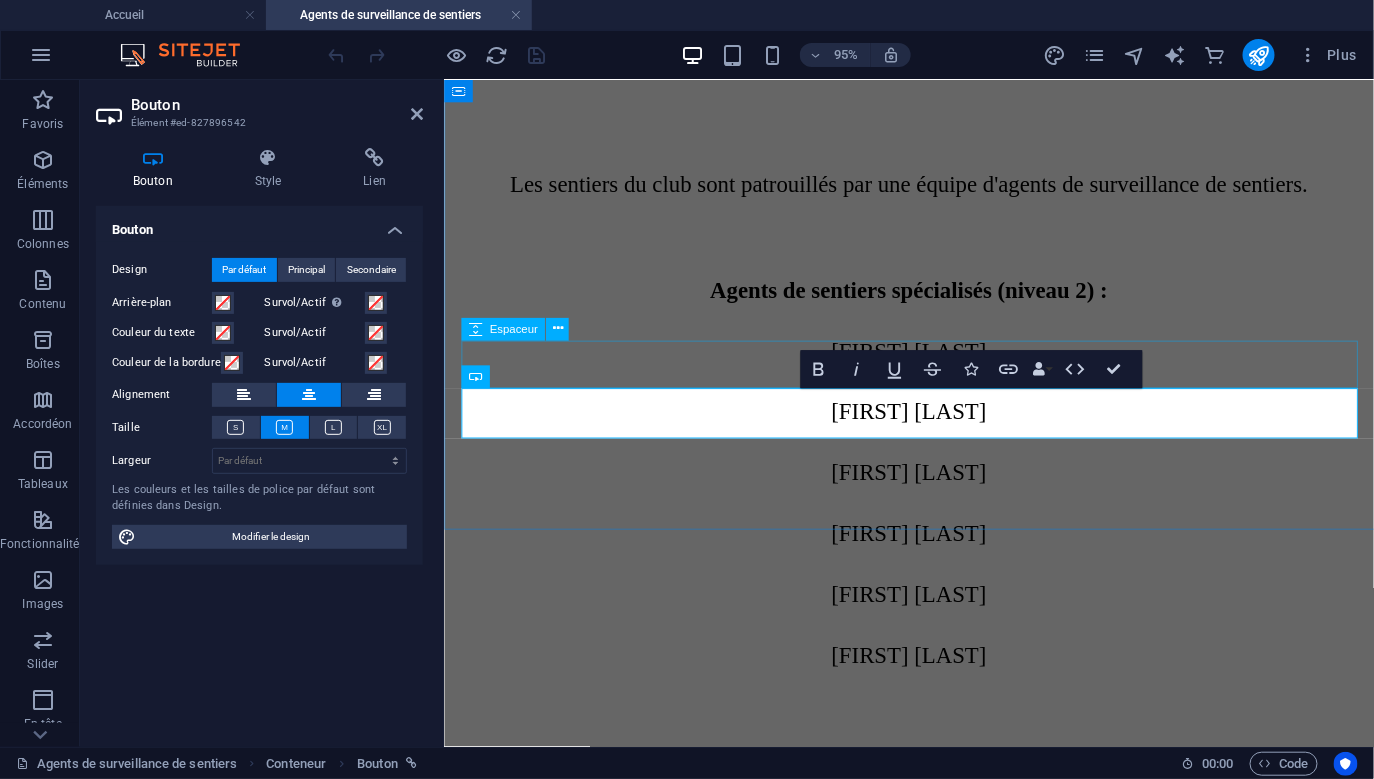 click at bounding box center [932, 2185] 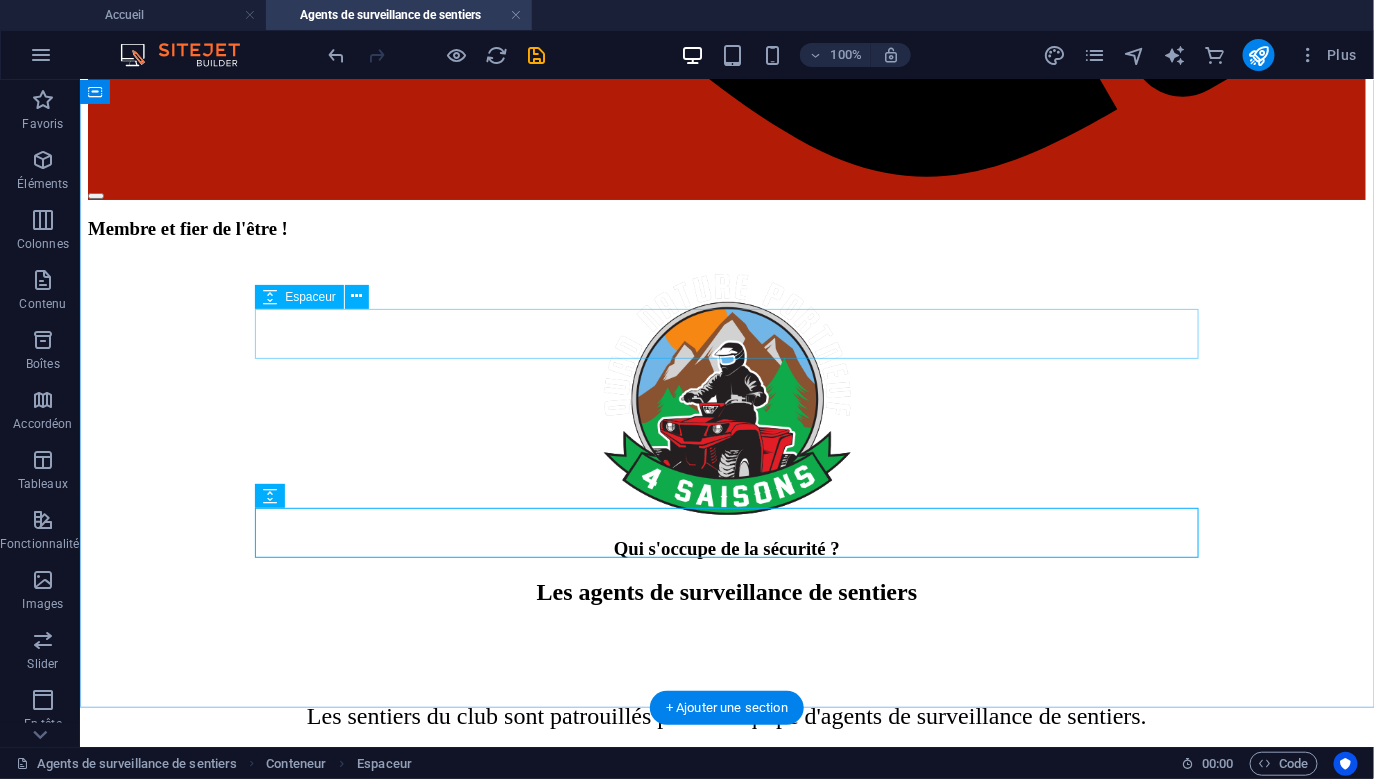 scroll, scrollTop: 2457, scrollLeft: 0, axis: vertical 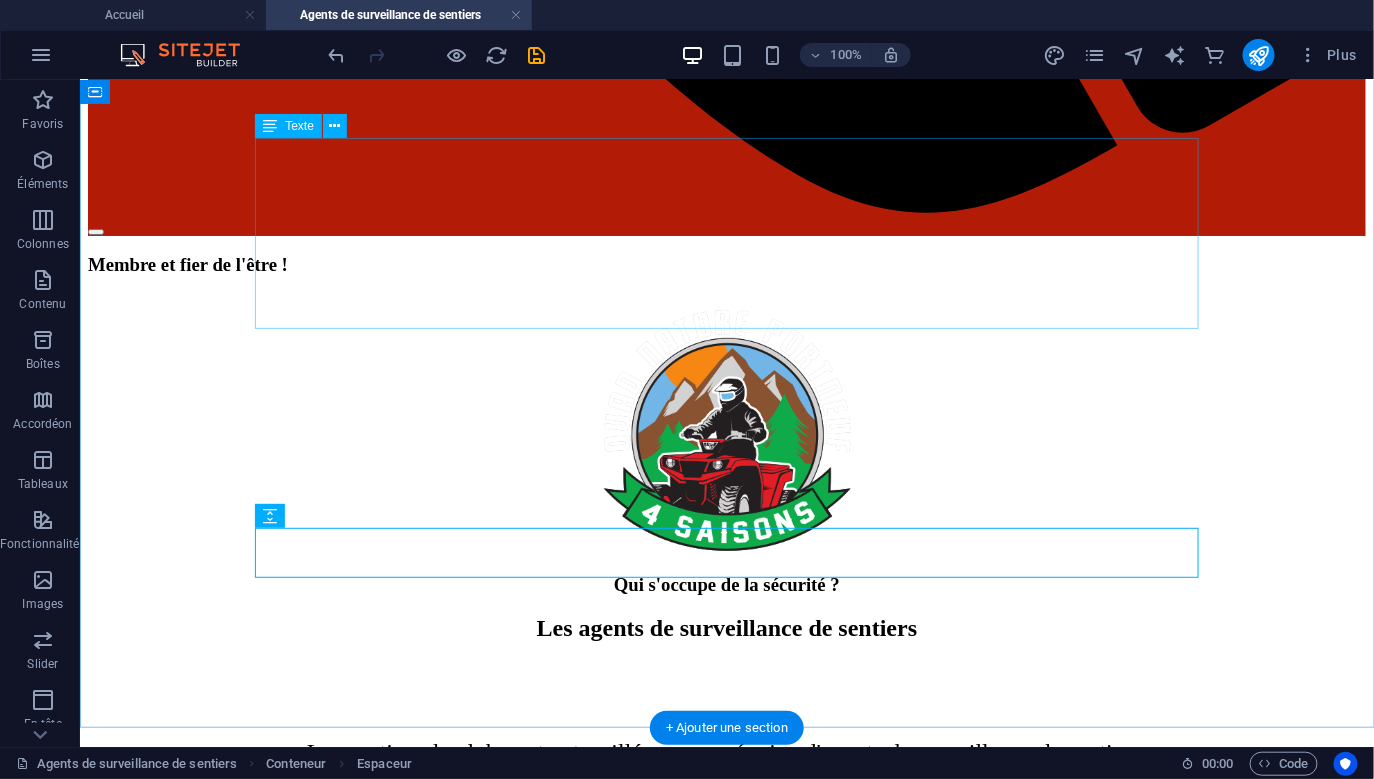 click on "Vous avez des questionnements sur les lois et règlements des véhicules hors route (LVHR) ?    Veuillez communiquer par courriel au  [EMAIL]. Un agent vous  répondra dans les meilleurs délais possibles." at bounding box center [726, 2324] 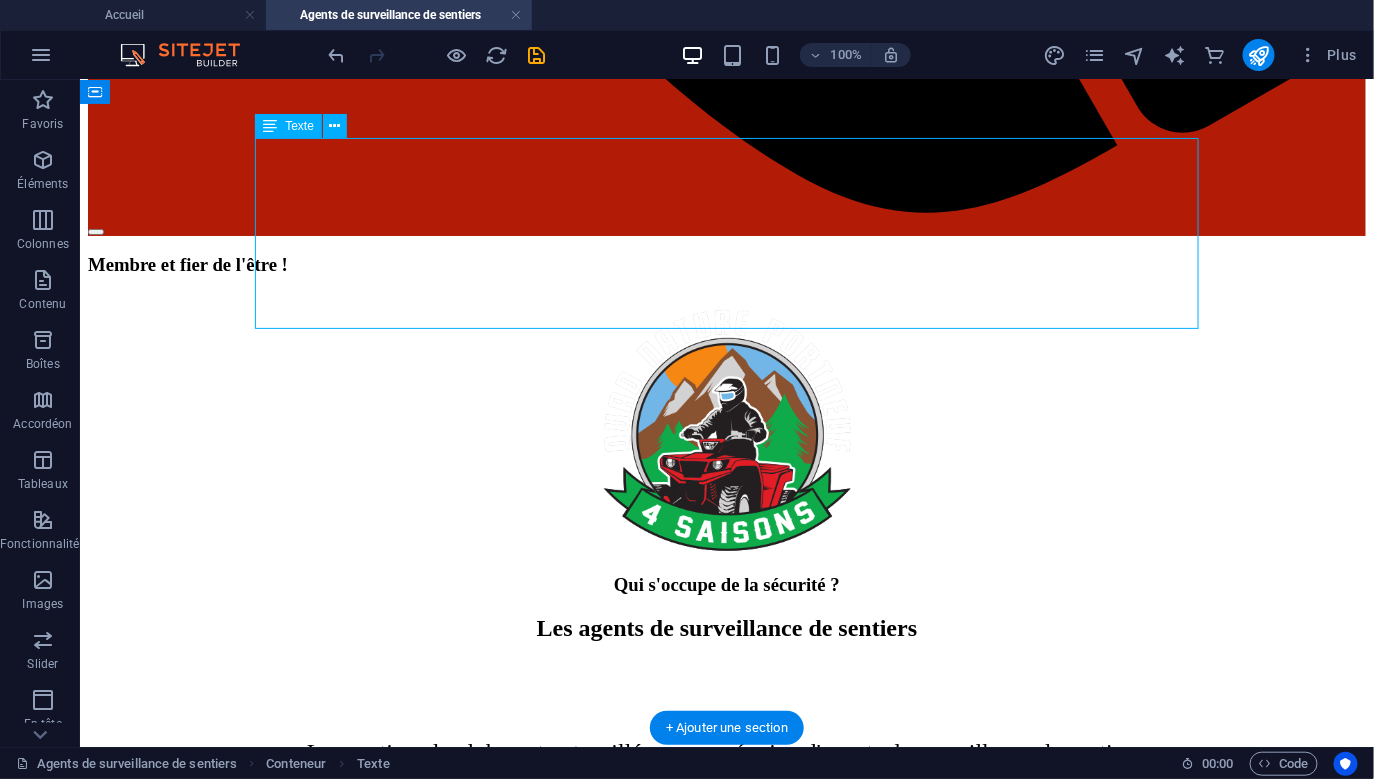 click on "Vous avez des questionnements sur les lois et règlements des véhicules hors route (LVHR) ?    Veuillez communiquer par courriel au  [EMAIL]. Un agent vous  répondra dans les meilleurs délais possibles." at bounding box center [726, 2324] 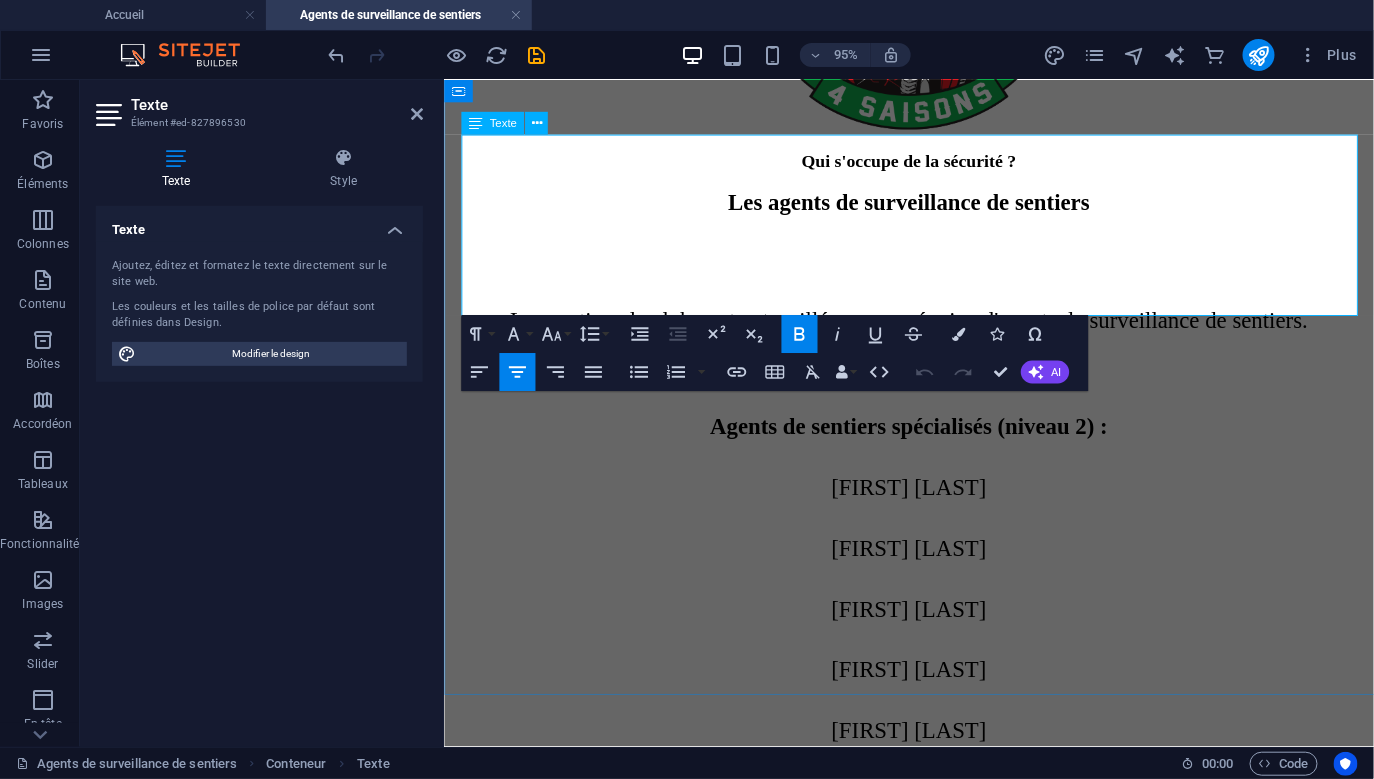 click on "[EMAIL]" at bounding box center [901, 2007] 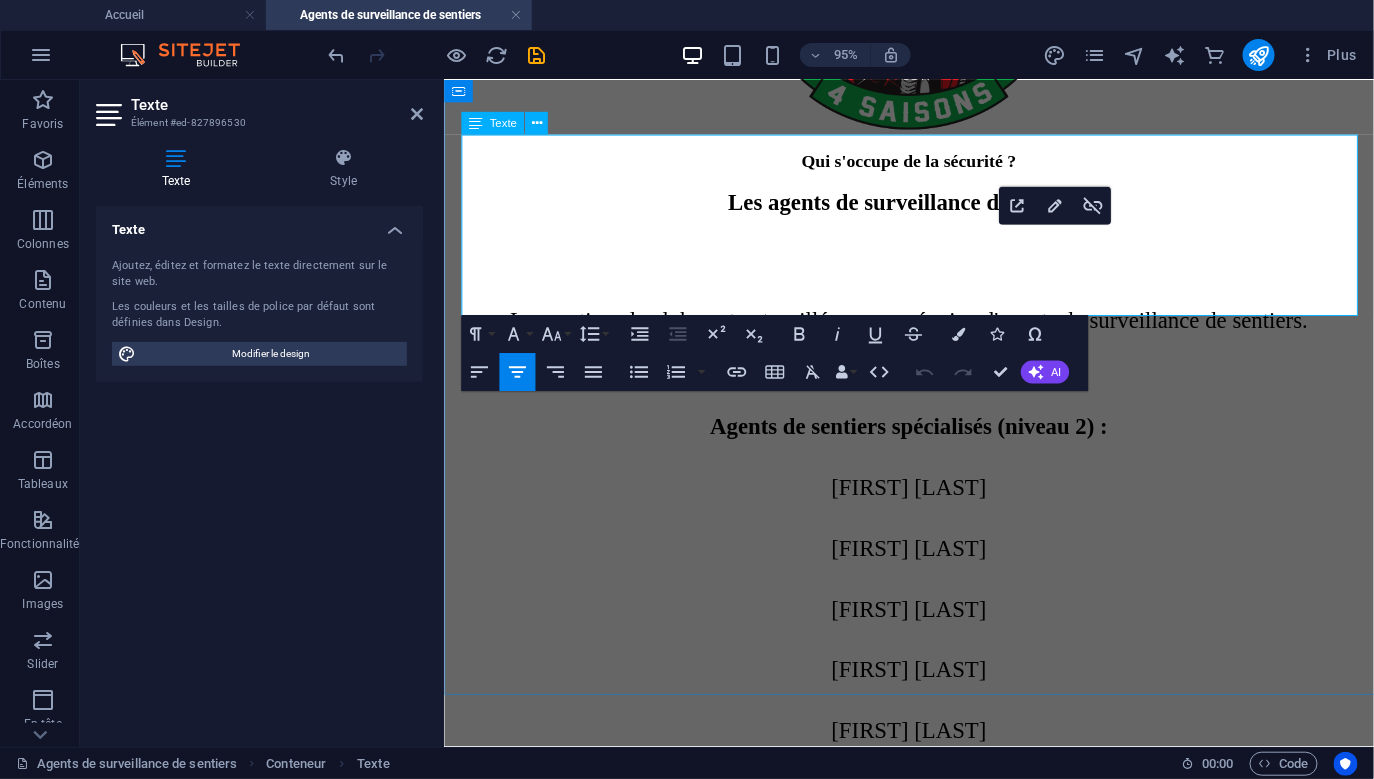 drag, startPoint x: 1271, startPoint y: 267, endPoint x: 897, endPoint y: 268, distance: 374.00134 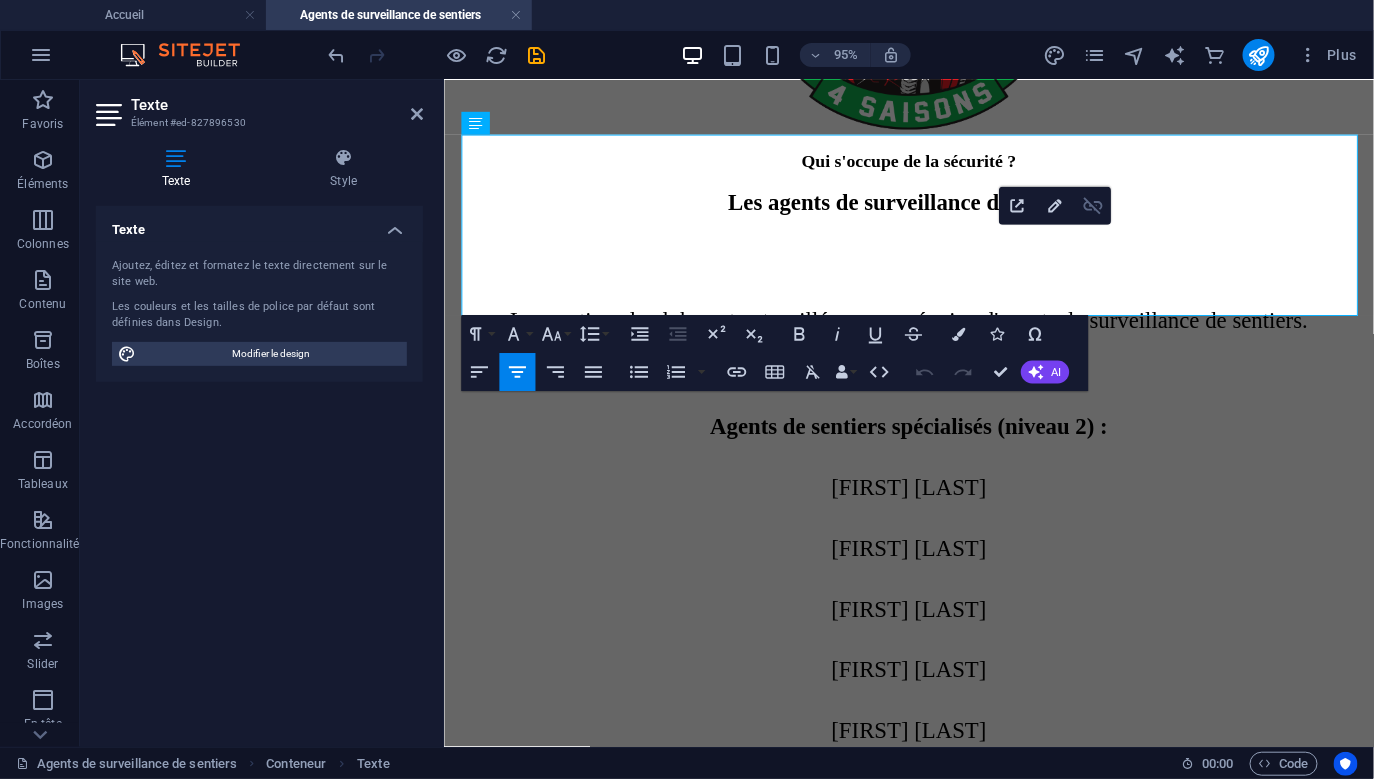 click 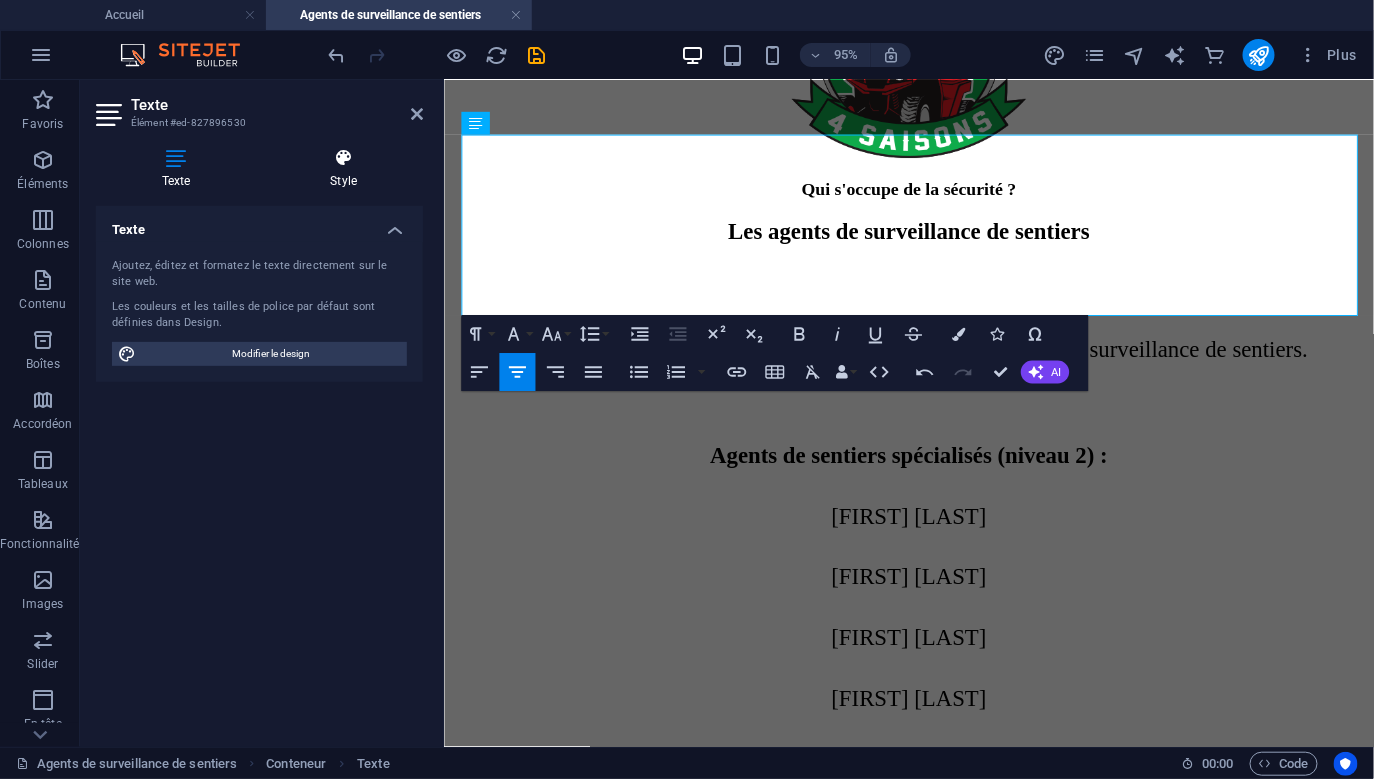 click on "Style" at bounding box center (344, 169) 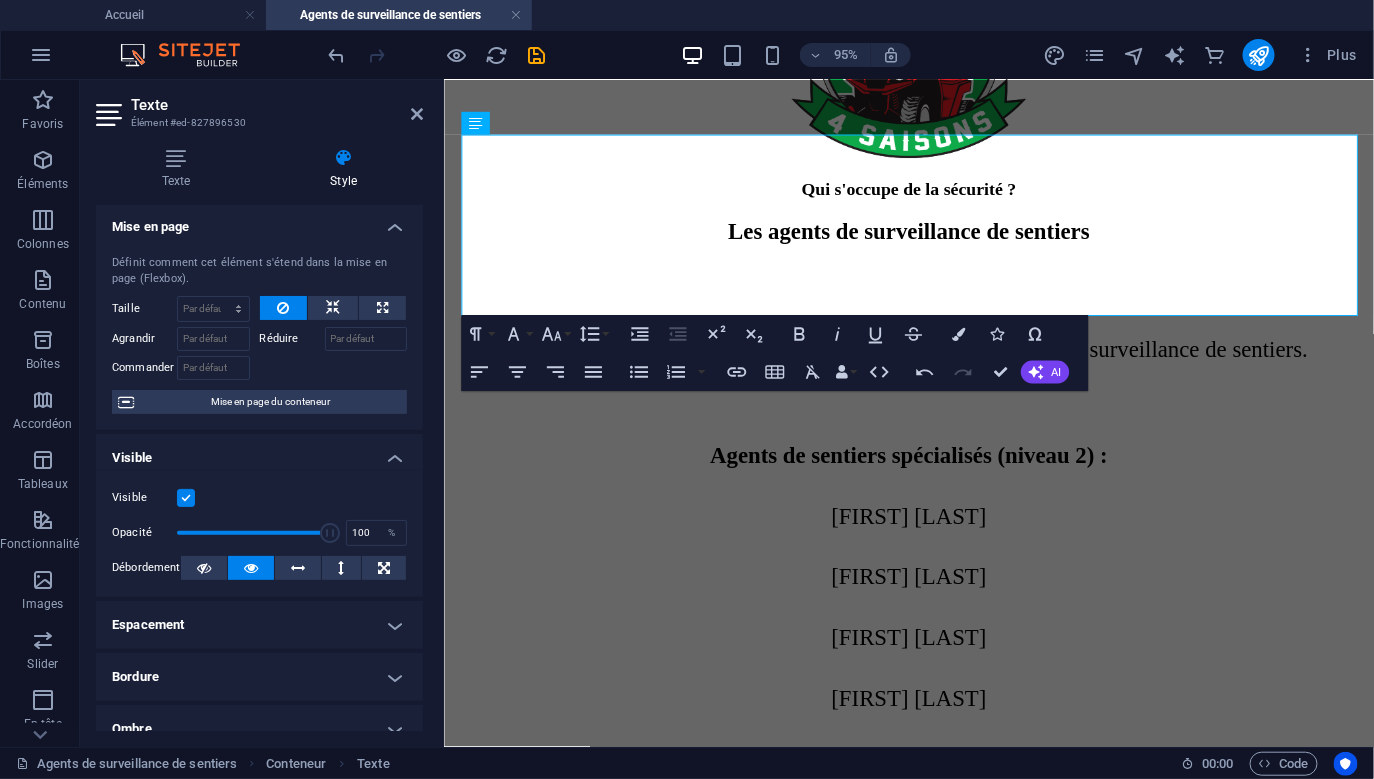scroll, scrollTop: 0, scrollLeft: 0, axis: both 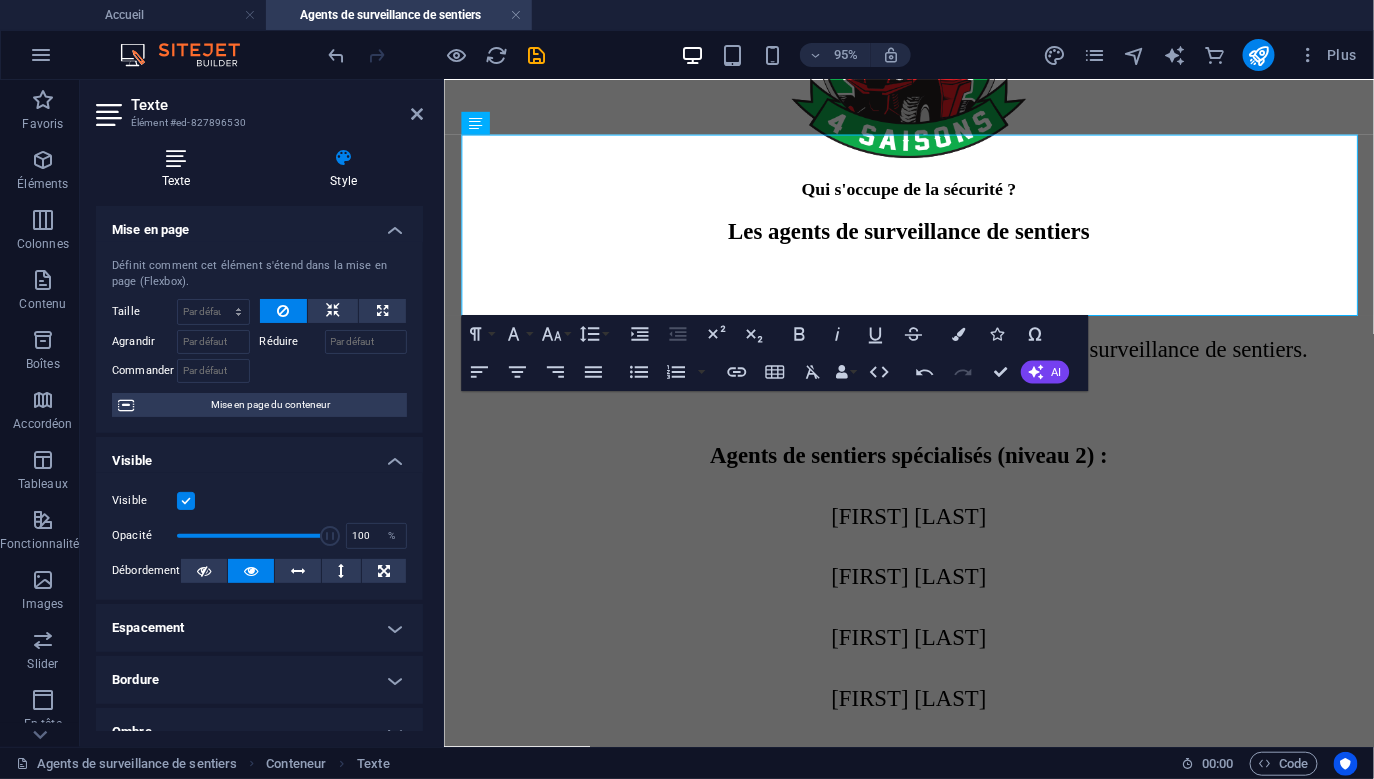 click at bounding box center (176, 158) 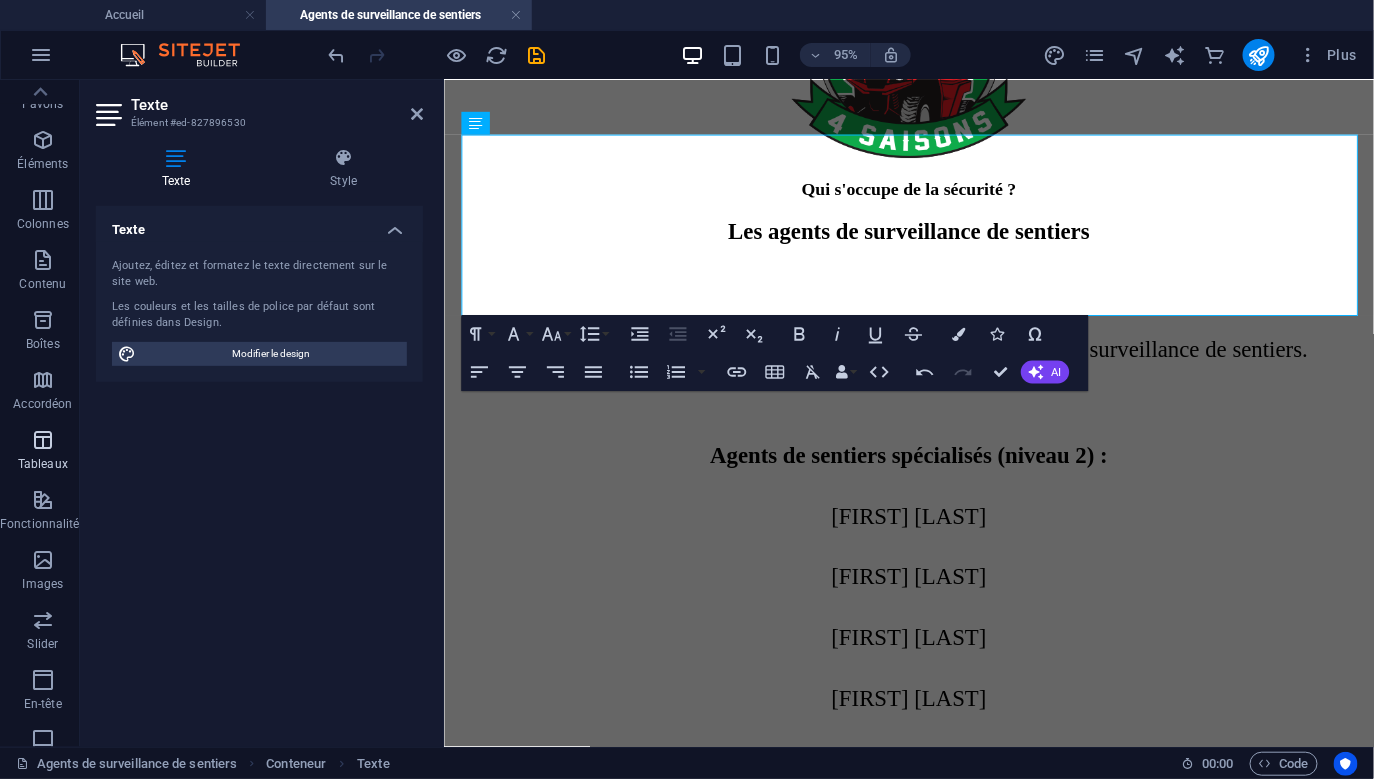 scroll, scrollTop: 0, scrollLeft: 0, axis: both 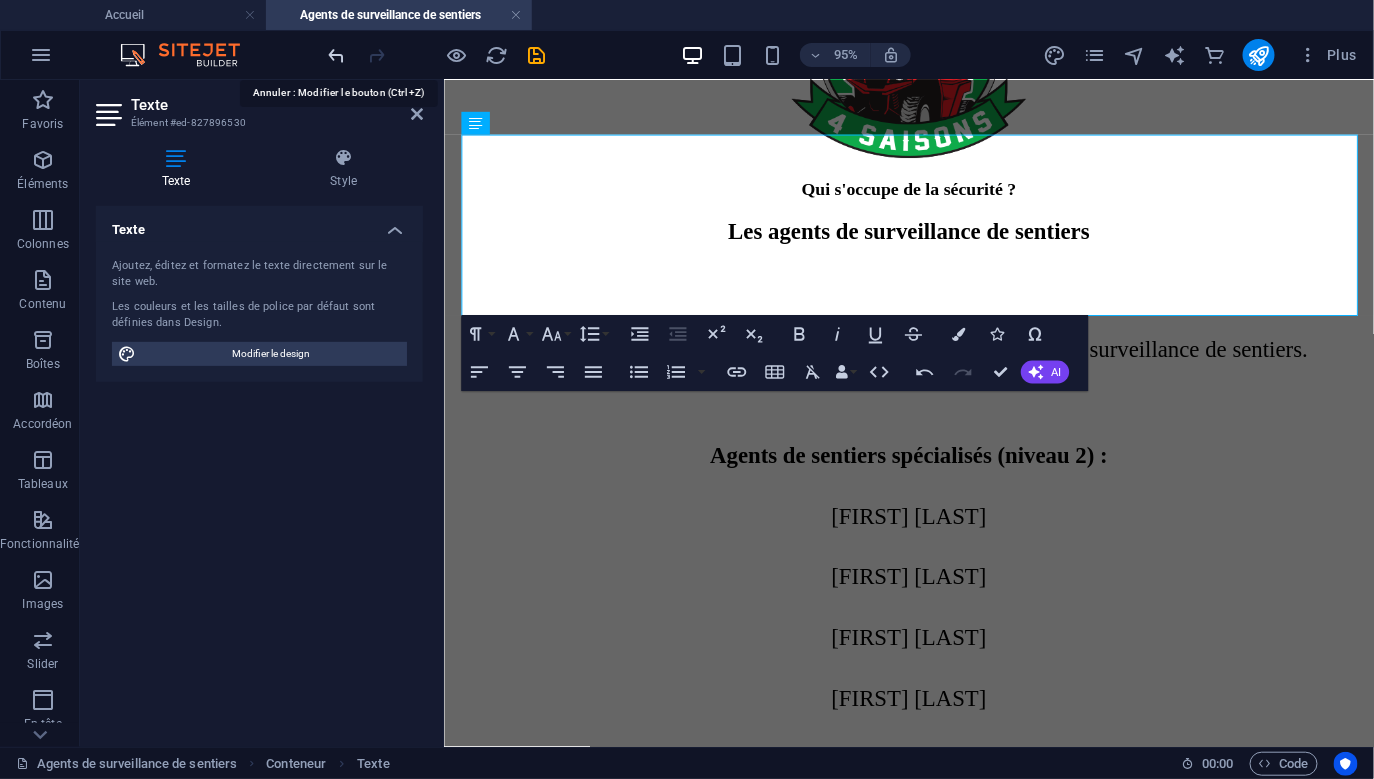 click at bounding box center (337, 55) 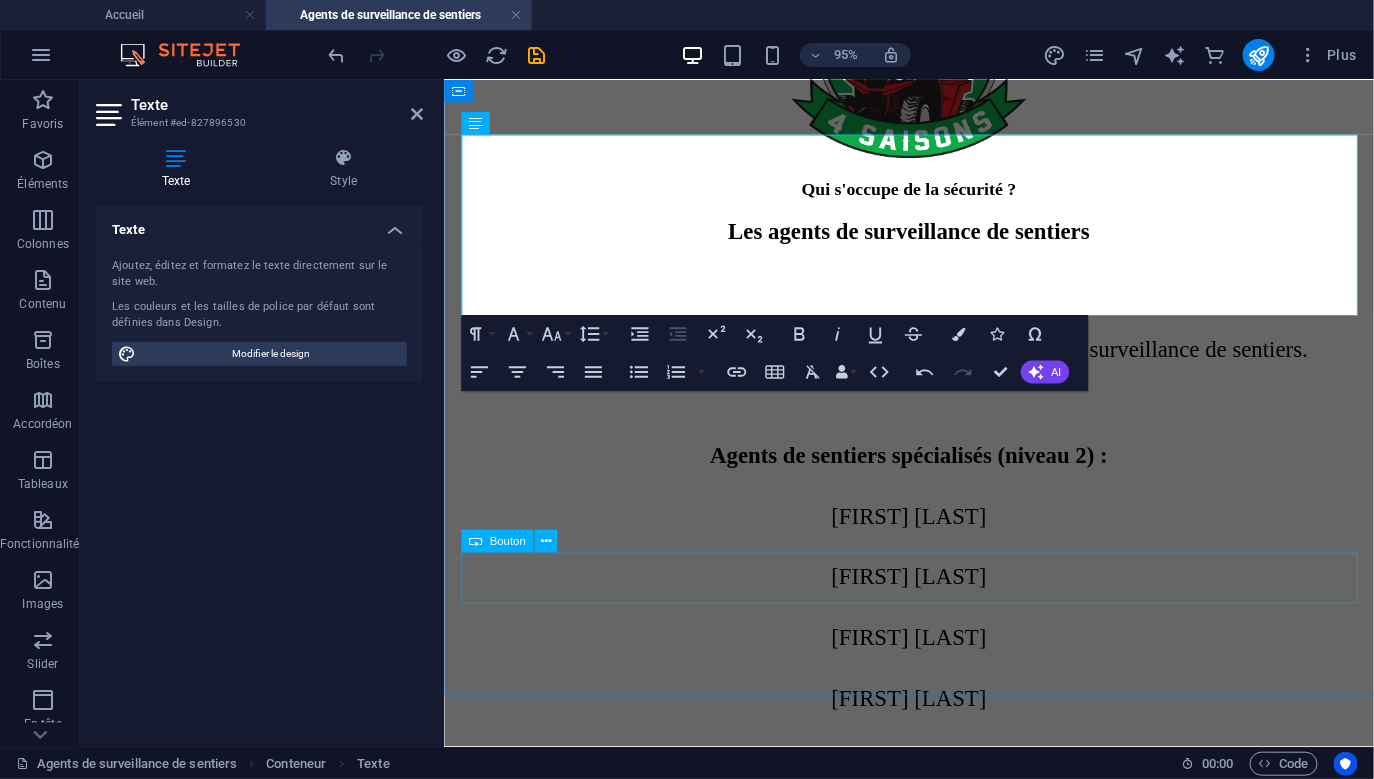 click on "Formulaire de plainte" at bounding box center (932, 2393) 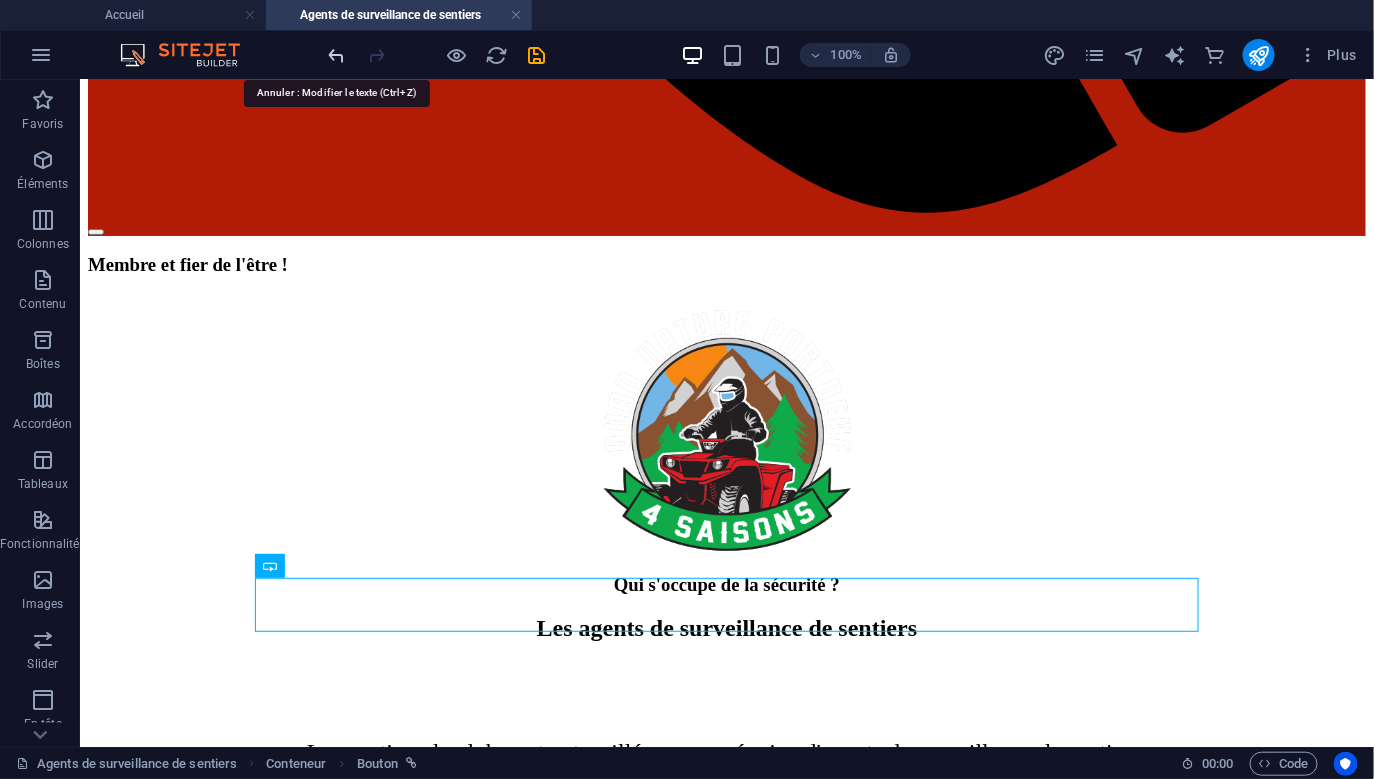 click at bounding box center (337, 55) 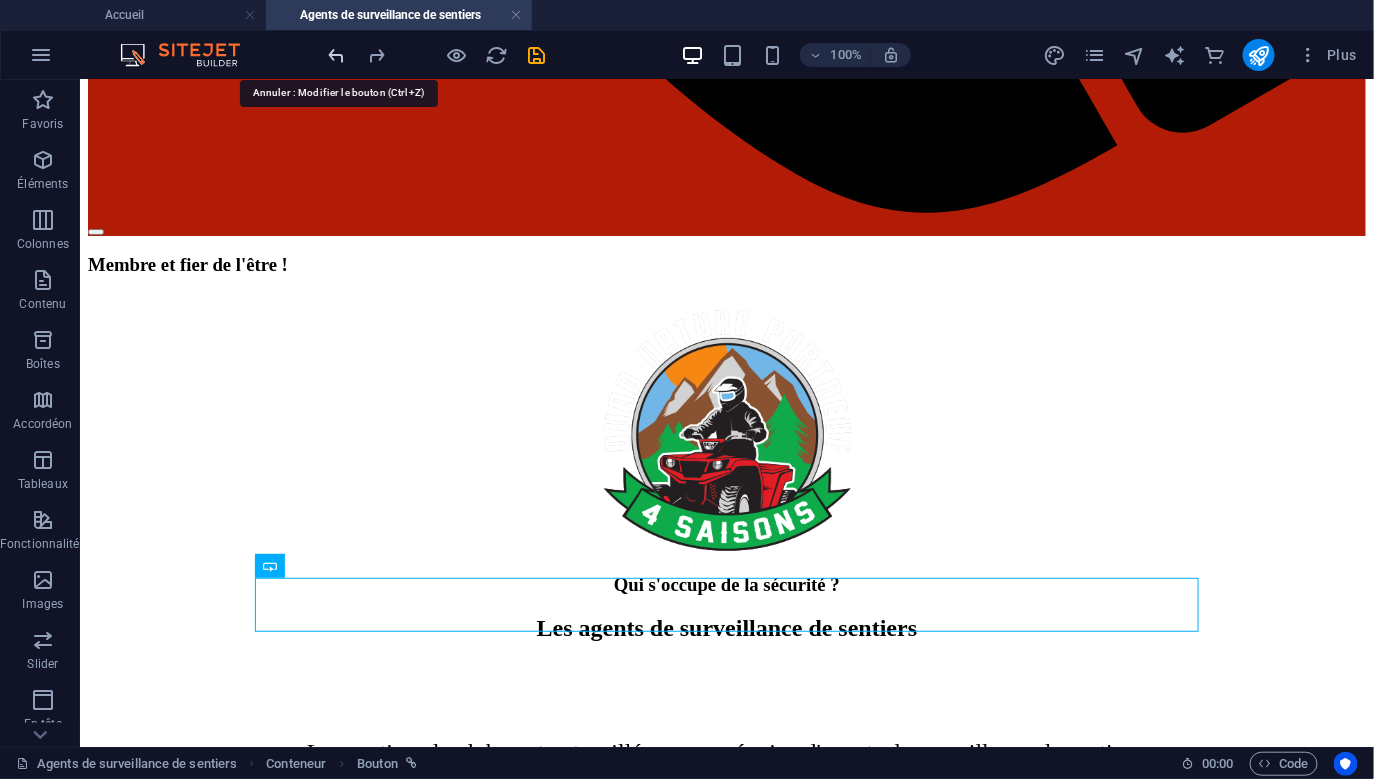 click at bounding box center [337, 55] 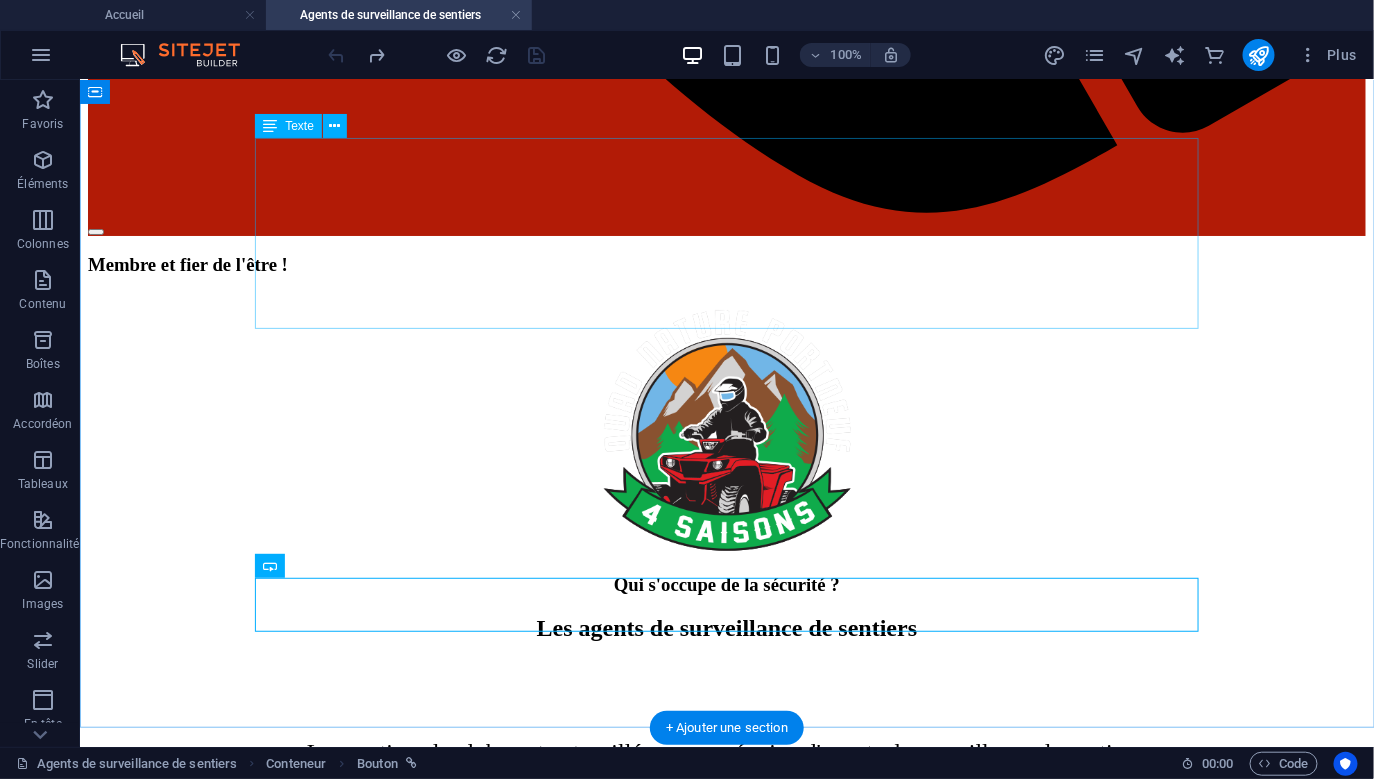 click on "Vous avez des questionnements sur les lois et règlements des véhicules hors route (LVHR) ?    Veuillez communiquer par courriel au  [EMAIL]. Un agent vous  répondra dans les meilleurs délais possibles." at bounding box center [726, 2324] 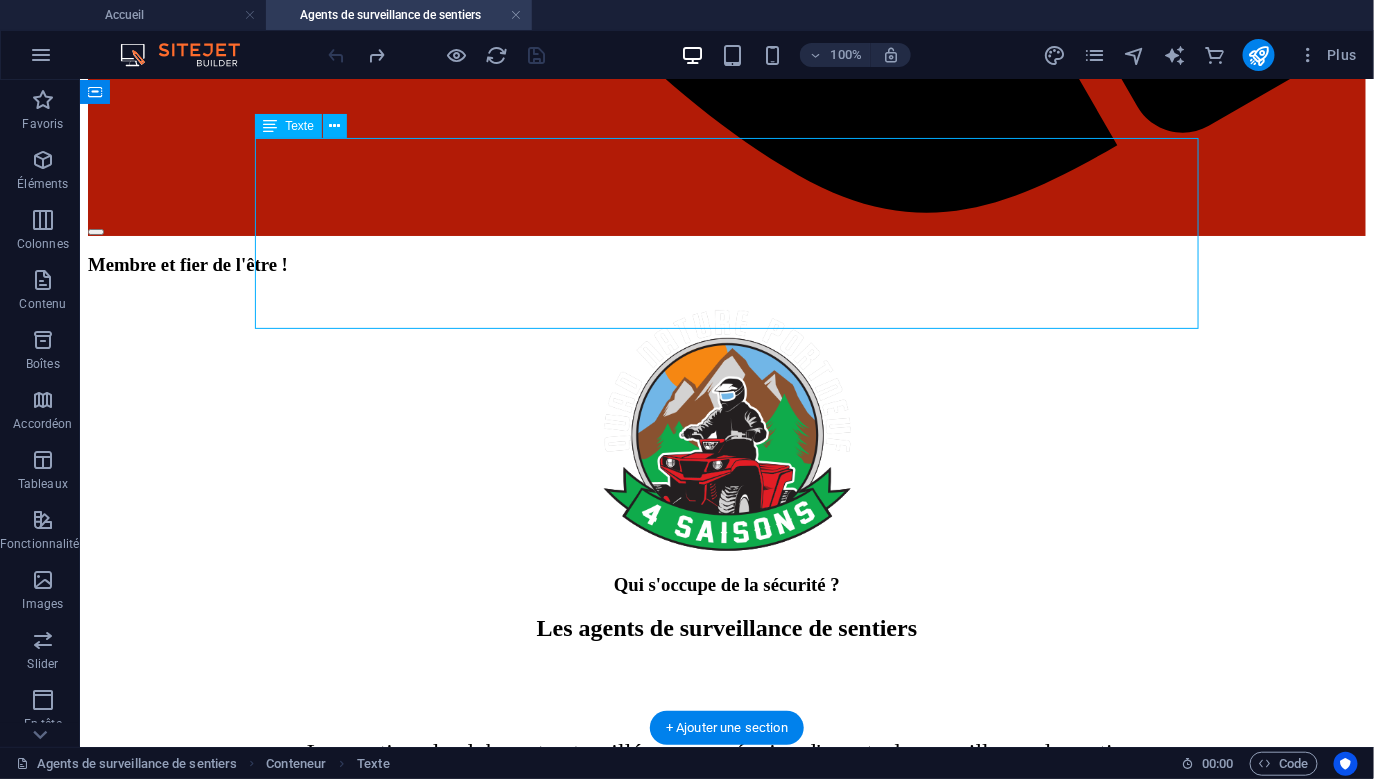 click on "Vous avez des questionnements sur les lois et règlements des véhicules hors route (LVHR) ?    Veuillez communiquer par courriel au  [EMAIL]. Un agent vous  répondra dans les meilleurs délais possibles." at bounding box center [726, 2324] 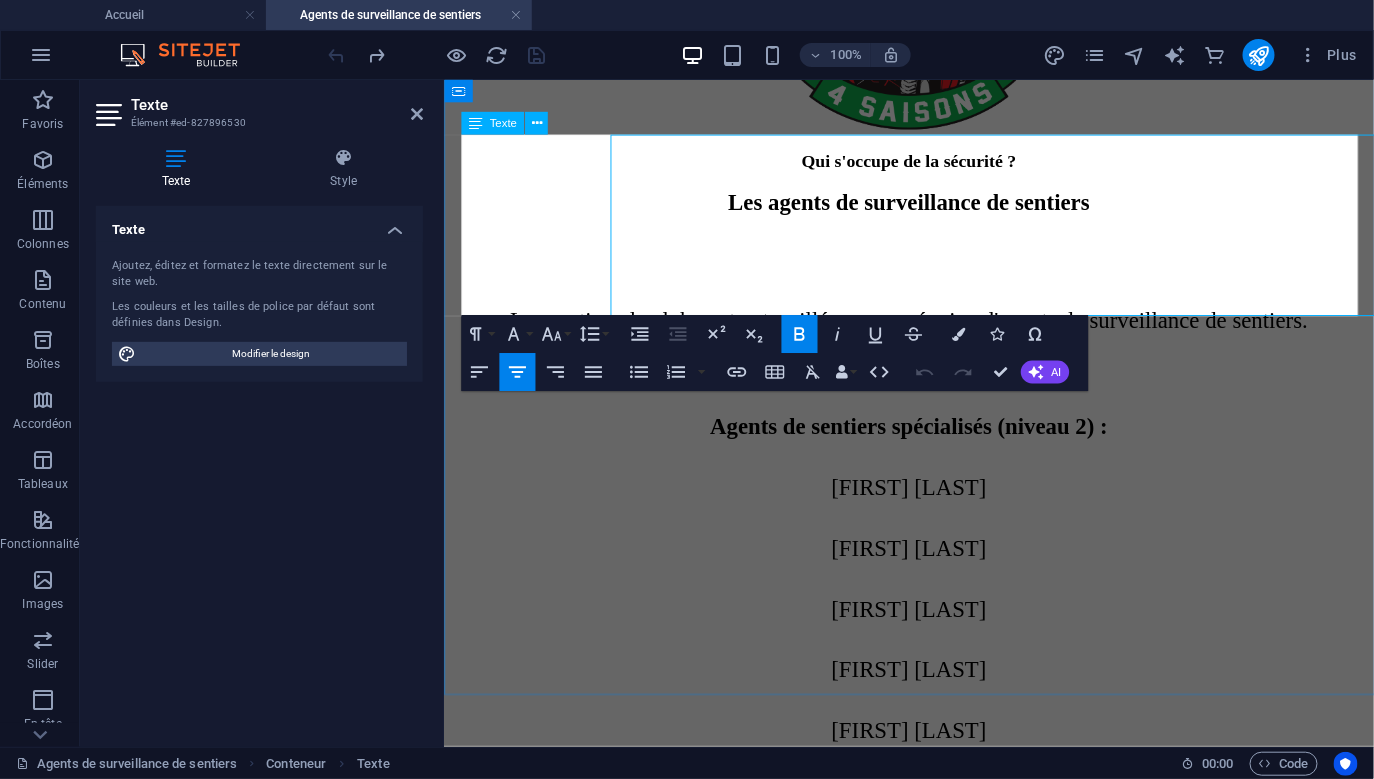click on "[EMAIL]" at bounding box center (901, 2007) 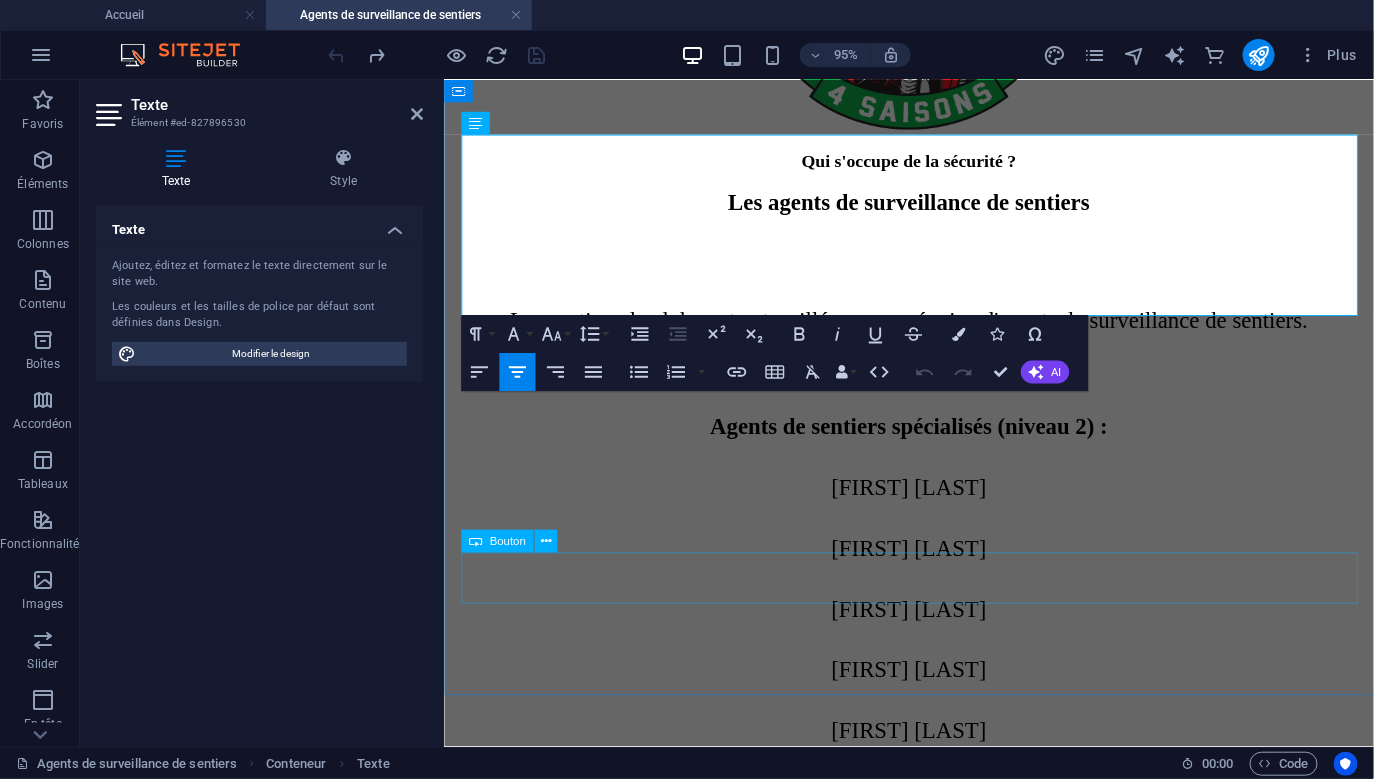 click on "Formnulaire de plainte" at bounding box center [932, 2363] 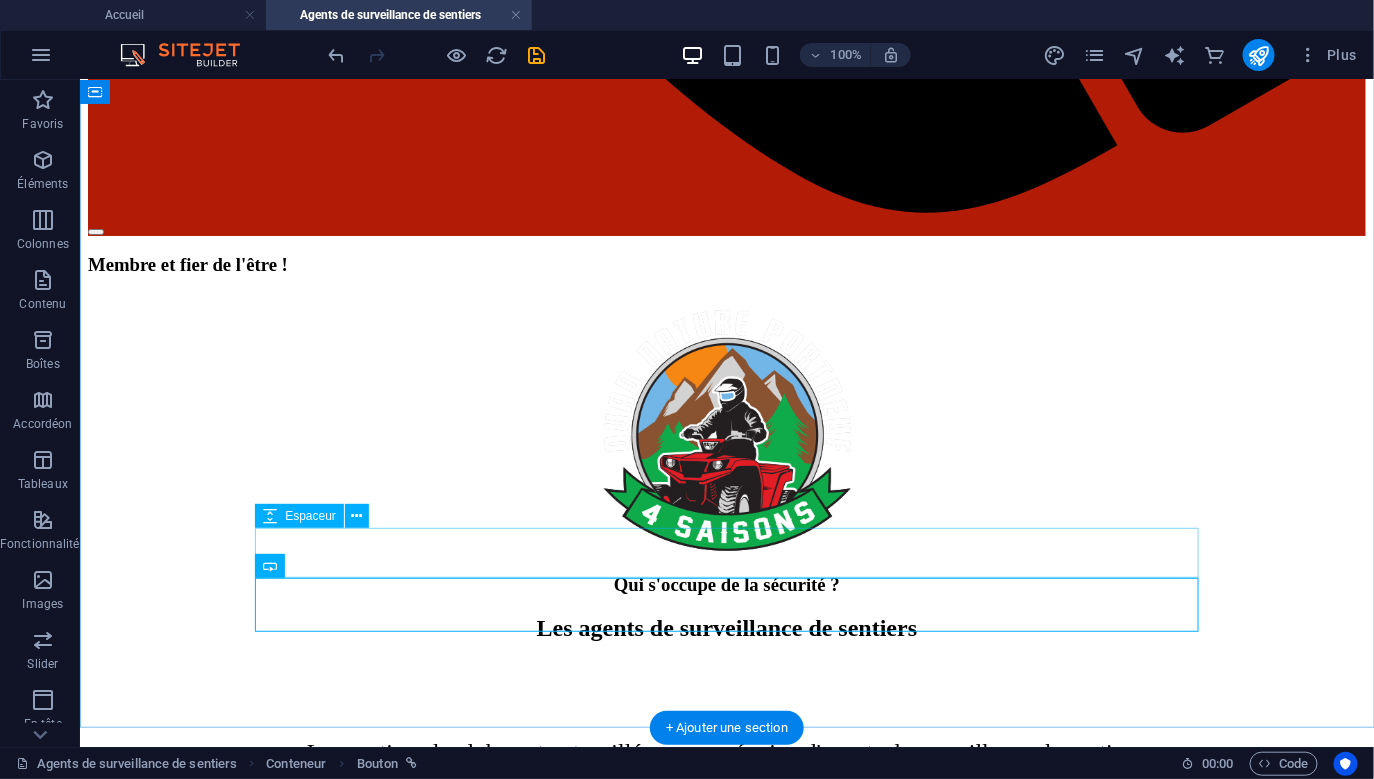click at bounding box center [726, 2654] 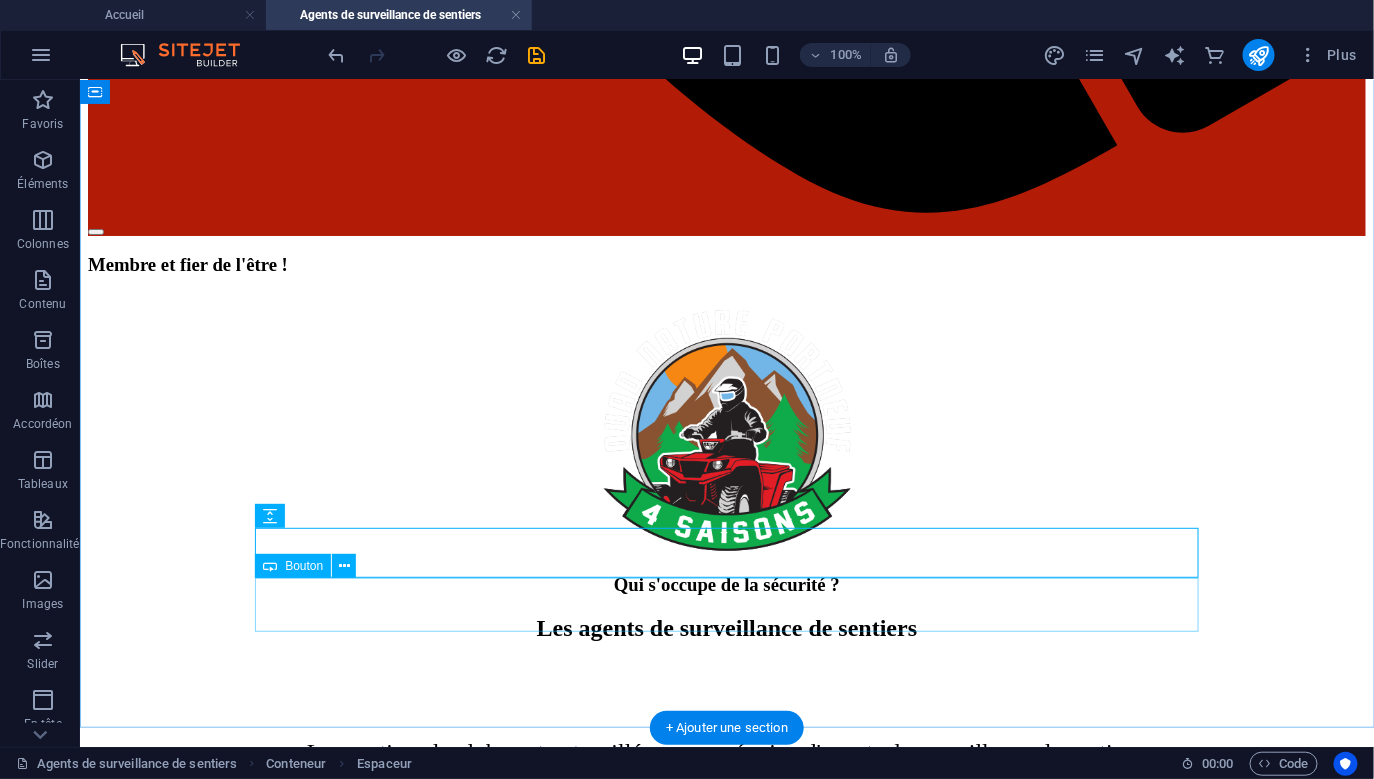 click on "Formnulaire de plainte" at bounding box center [726, 2688] 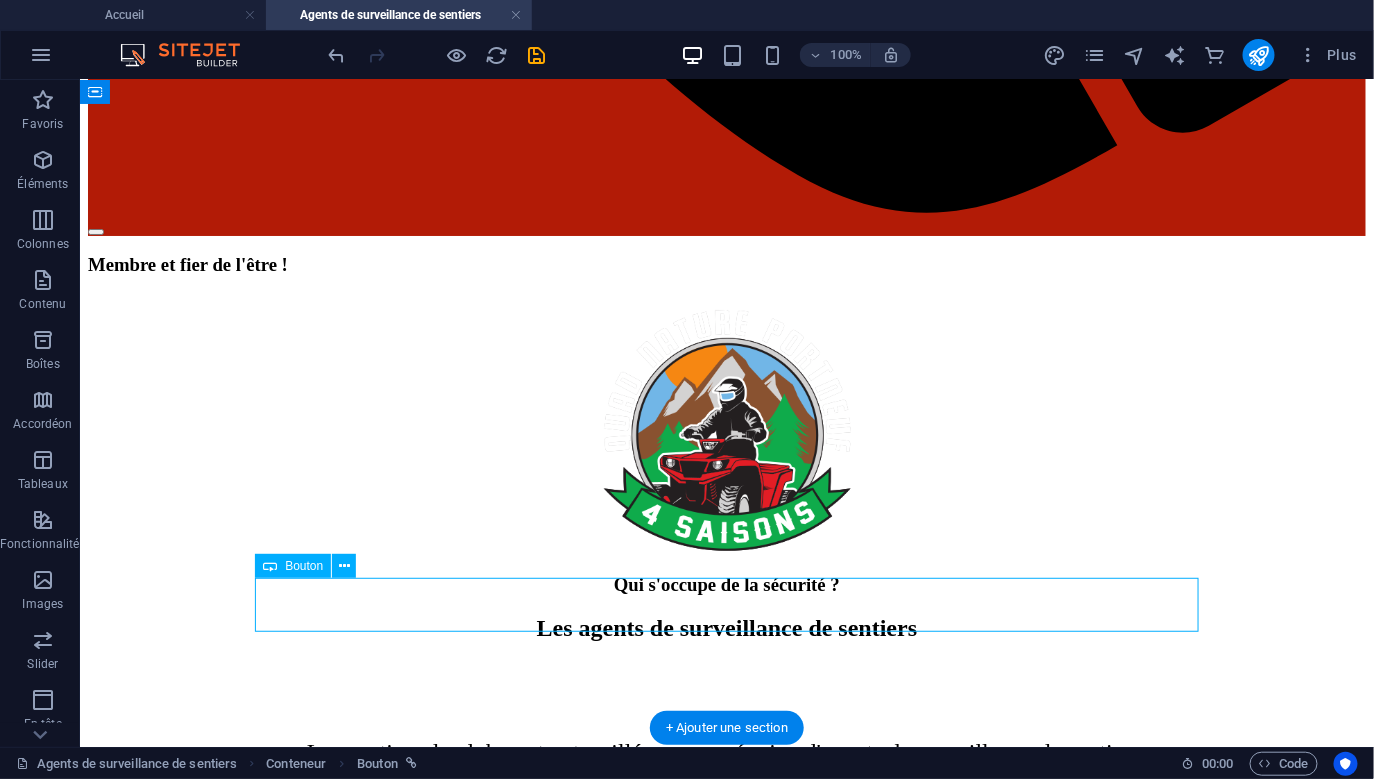 click on "Formnulaire de plainte" at bounding box center (726, 2688) 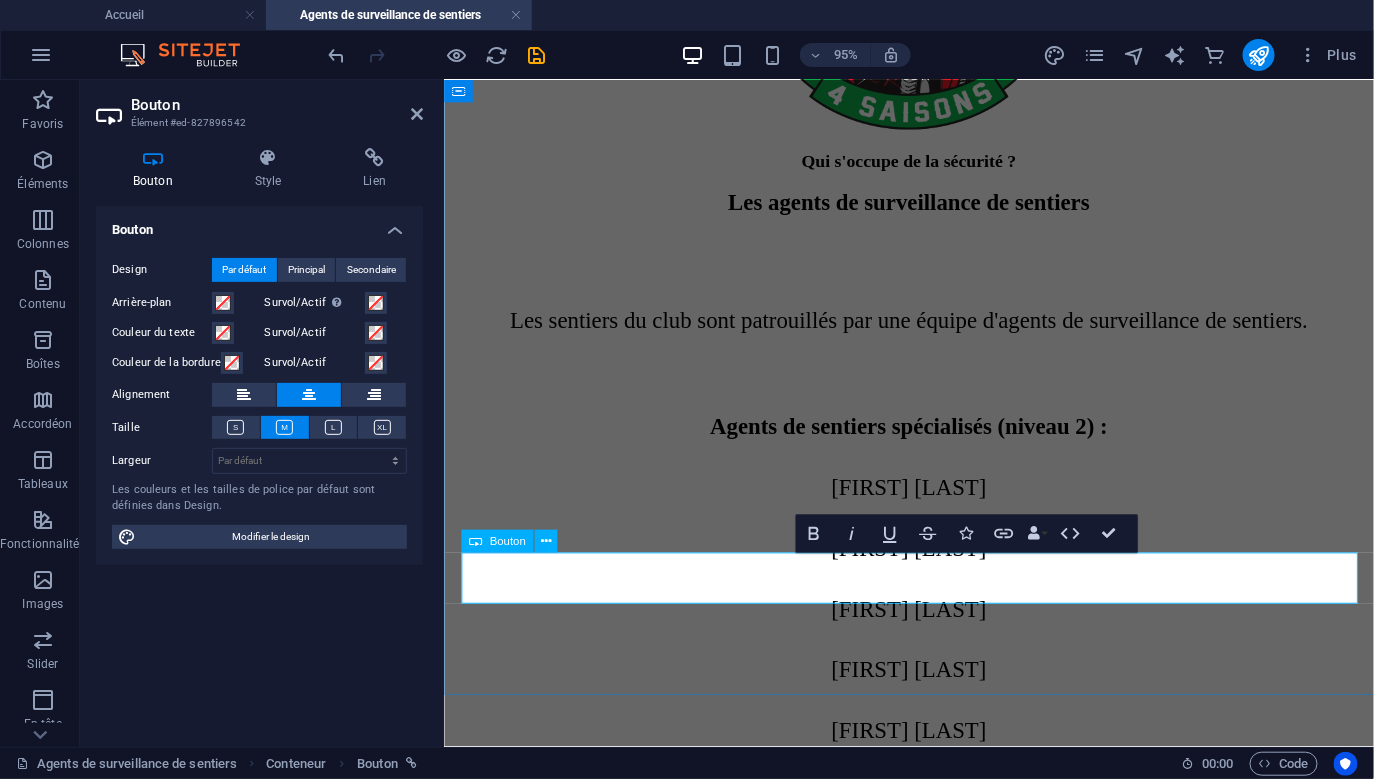 click on "Formnulaire de plainte" at bounding box center [933, 2362] 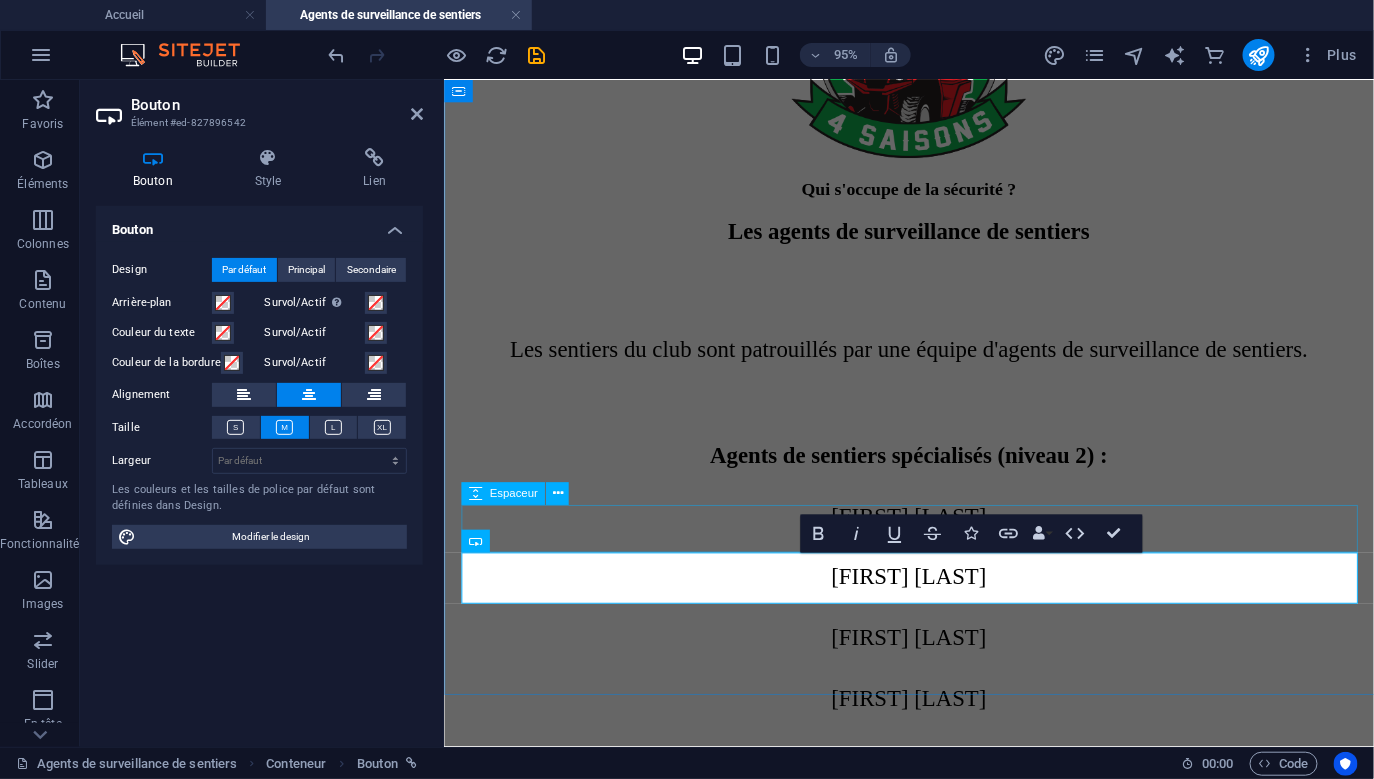 click at bounding box center (932, 2359) 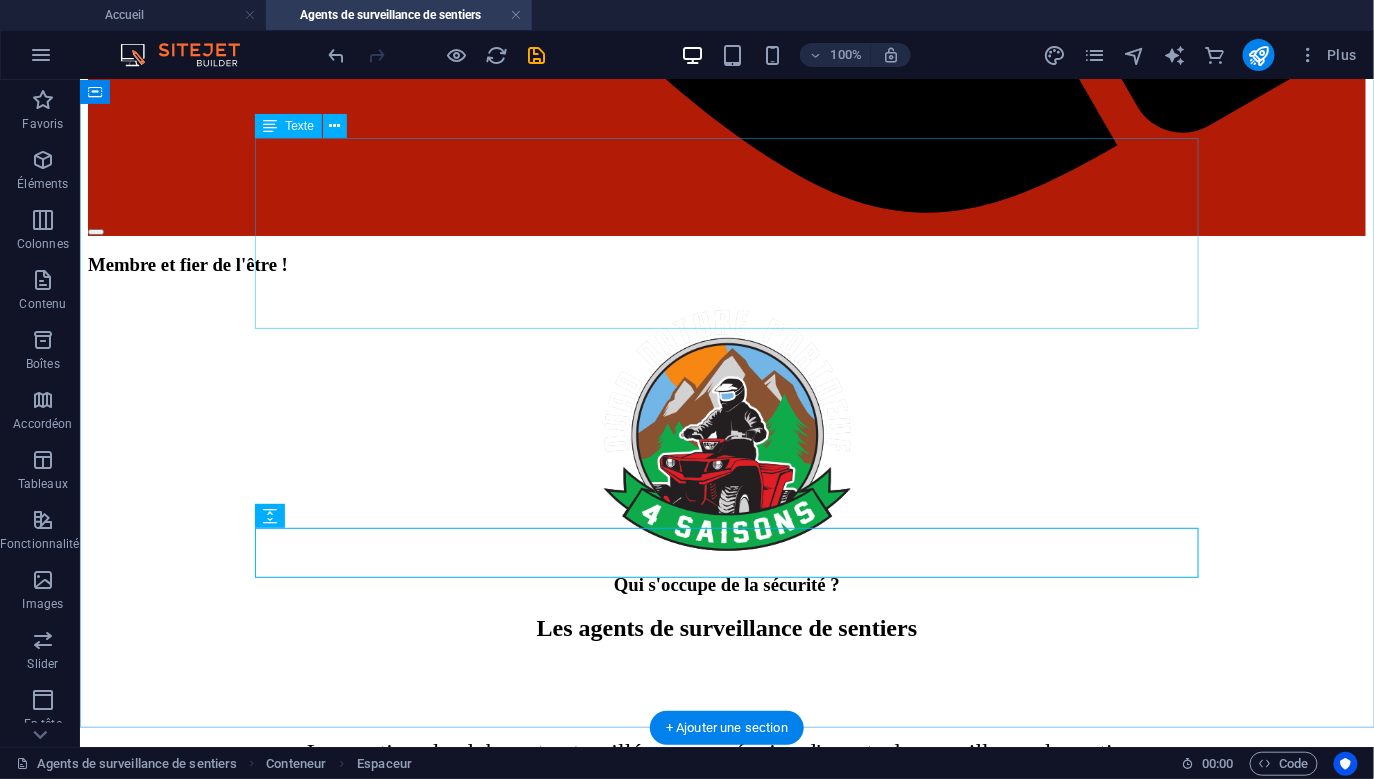 click on "Vous avez des questionnements sur les lois et règlements des véhicules hors route (LVHR) ?    Veuillez communiquer par courriel au  [EMAIL]. Un agent vous  répondra dans les meilleurs délais possibles." at bounding box center (726, 2324) 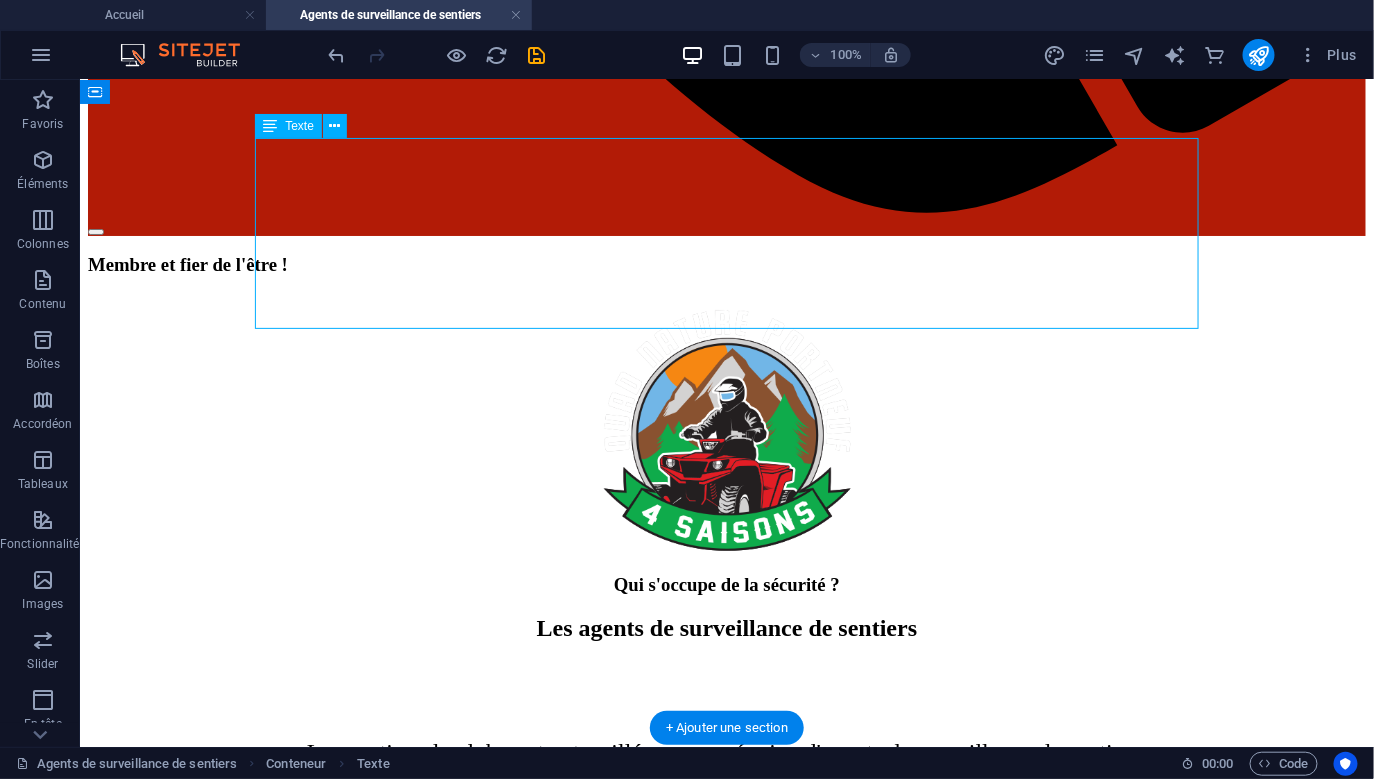 click on "Vous avez des questionnements sur les lois et règlements des véhicules hors route (LVHR) ?    Veuillez communiquer par courriel au  [EMAIL]. Un agent vous  répondra dans les meilleurs délais possibles." at bounding box center [726, 2324] 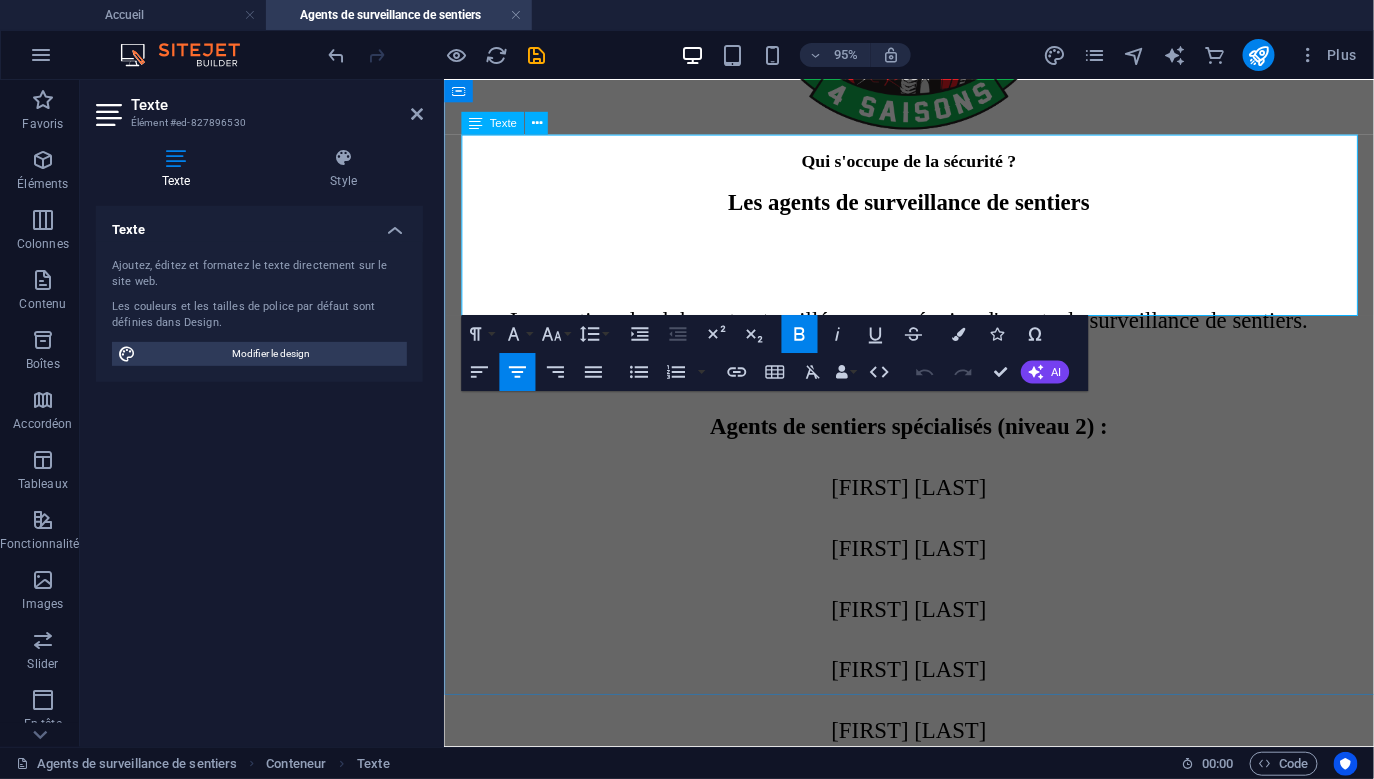 click on "Veuillez communiquer par courriel au [EMAIL]. Un agent vous" at bounding box center [785, 2007] 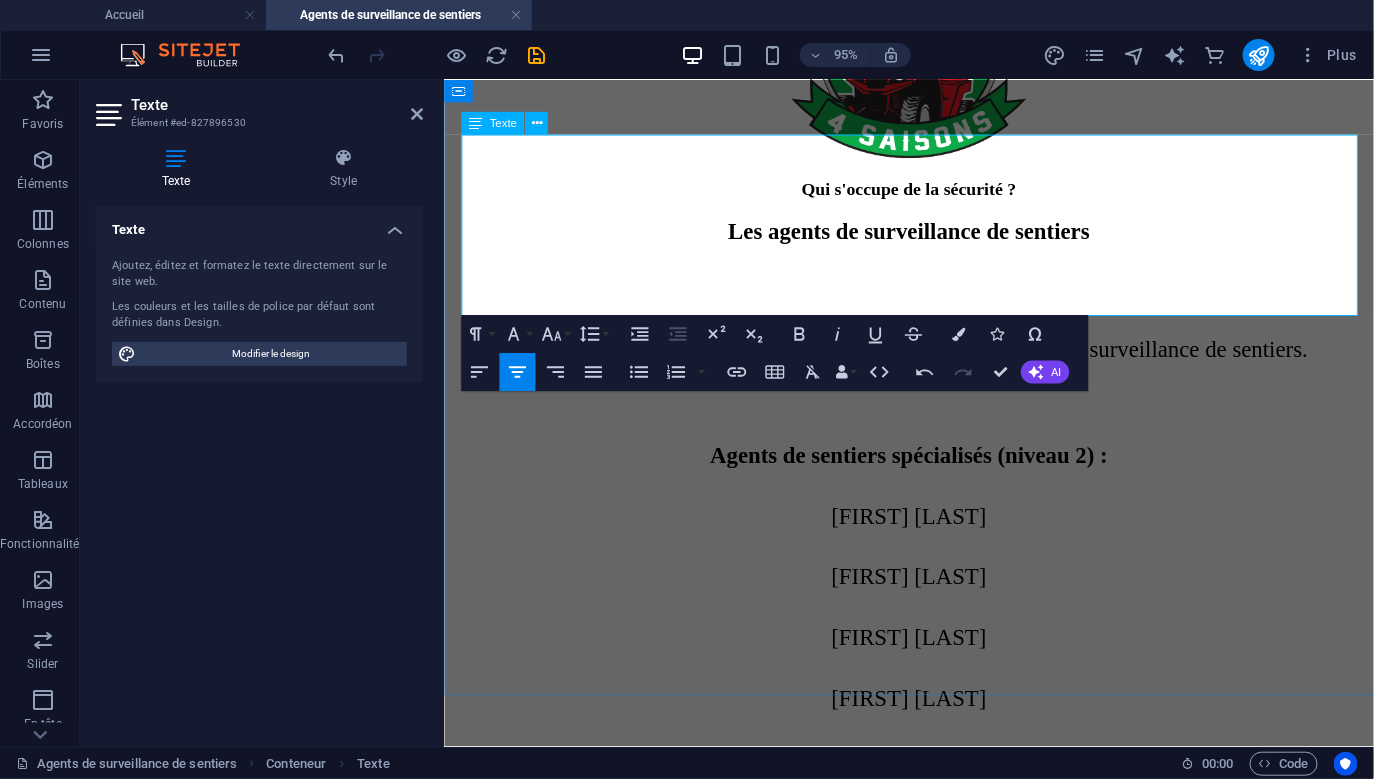 type 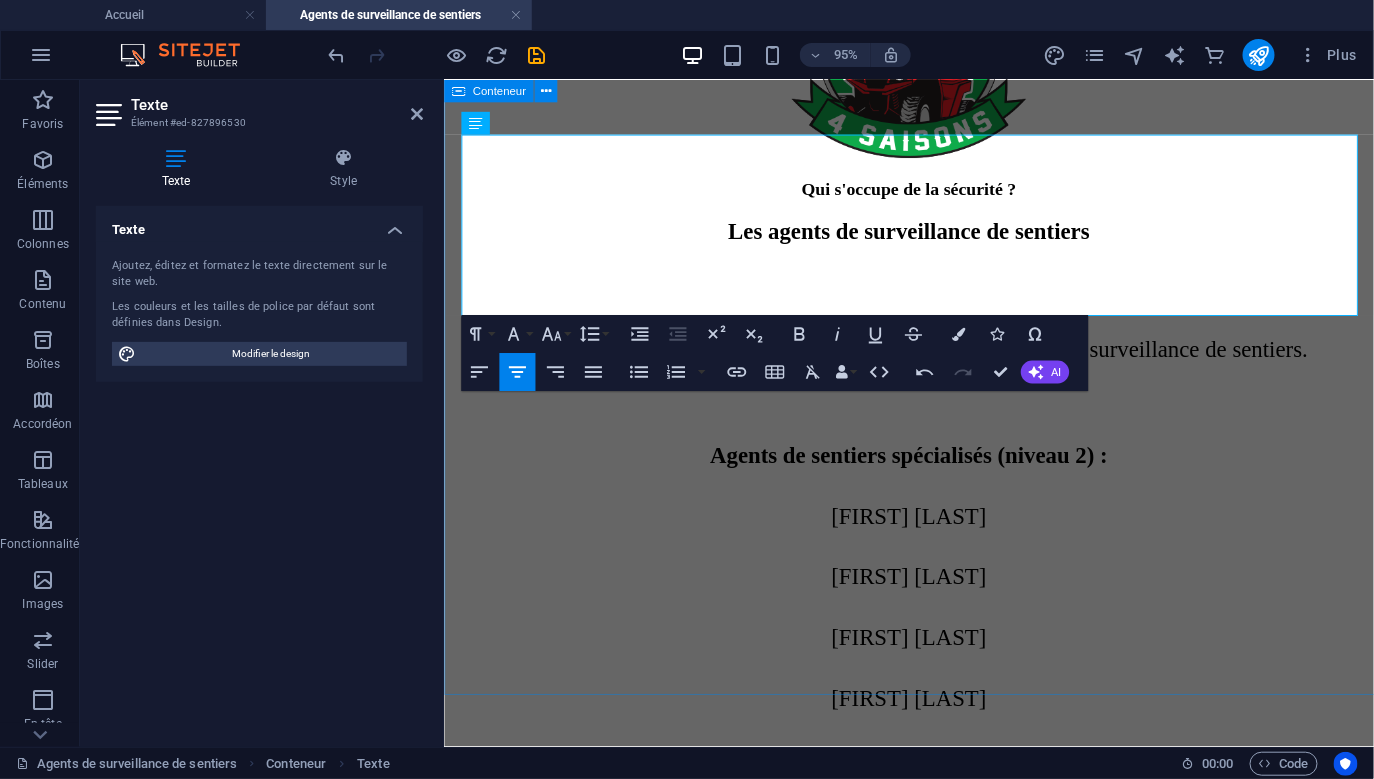 click on "Qui s'occupe de la sécurité ? Les agents de surveillance de sentiers Les sentiers du club sont patrouillés par une équipe d'agents de surveillance de sentiers. Agents de sentiers spécialisés (niveau 2) : [FIRST] [LAST] [FIRST] [LAST] [FIRST] [LAST] [FIRST] [LAST] [FIRST] [LAST] Agents de sentiers  (niveau 1) : [FIRST] [LAST] [FIRST] [LAST] [FIRST] [LAST] [FIRST] [LAST] [FIRST] [LAST] [FIRST] [LAST] [FIRST] [LAST] Vous avez des questionnements sur les lois et règlements des véhicules hors route (LVHR) ?    Veuillez communiquer par courriel à  [EMAIL]. Un agent vous  répondra dans les meilleurs délais possibles. Vous avez une plainte à formuler envers un agent de surveillance de sentiers ?    Formulaire de plainte" at bounding box center [932, 1293] 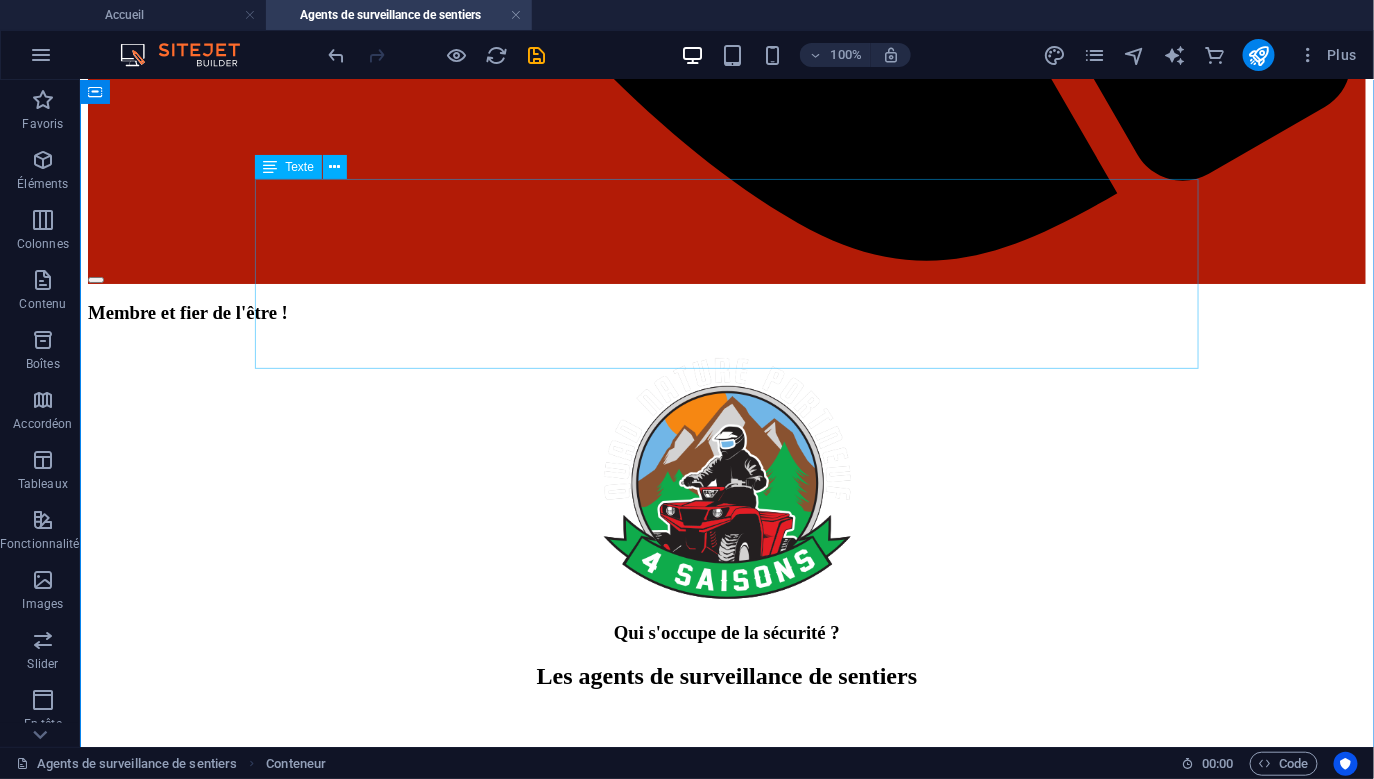 scroll, scrollTop: 2417, scrollLeft: 0, axis: vertical 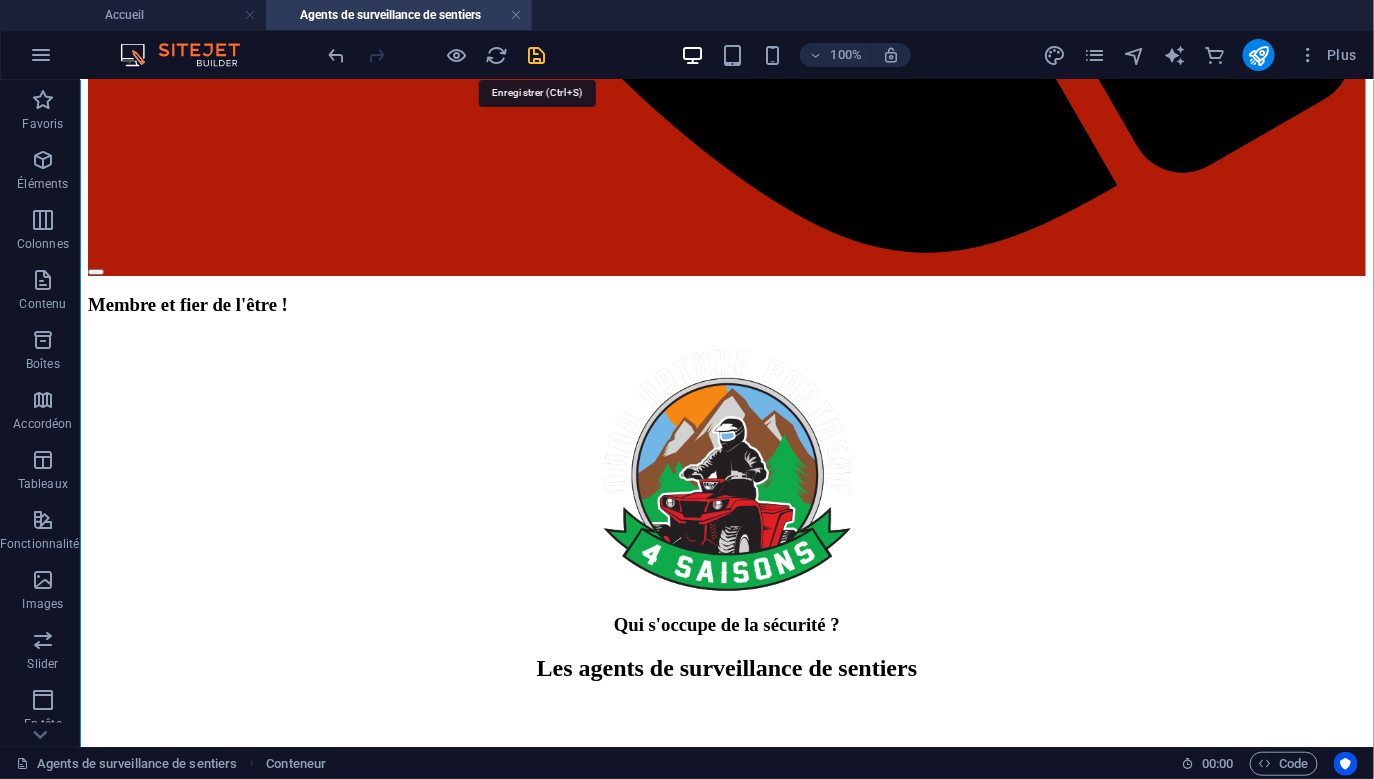 click at bounding box center (537, 55) 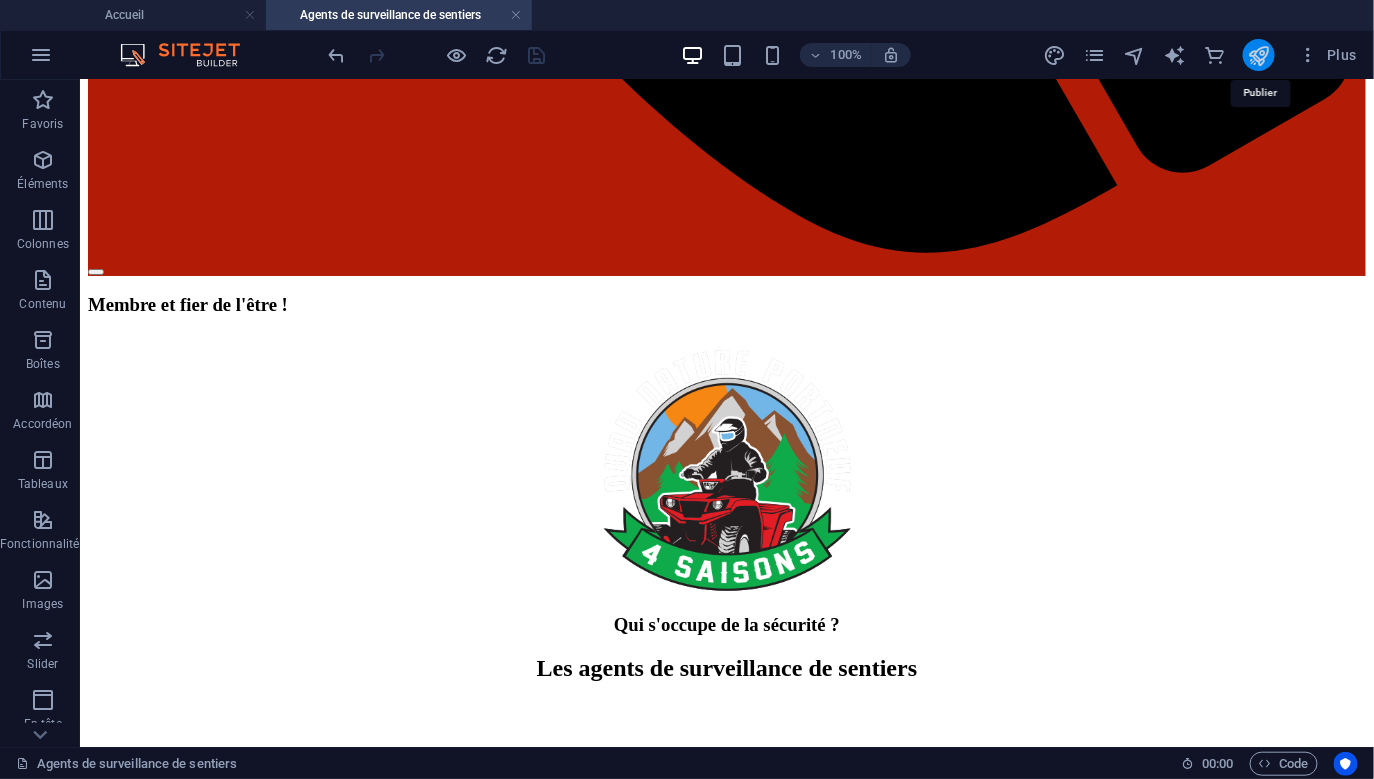 click at bounding box center (1258, 55) 